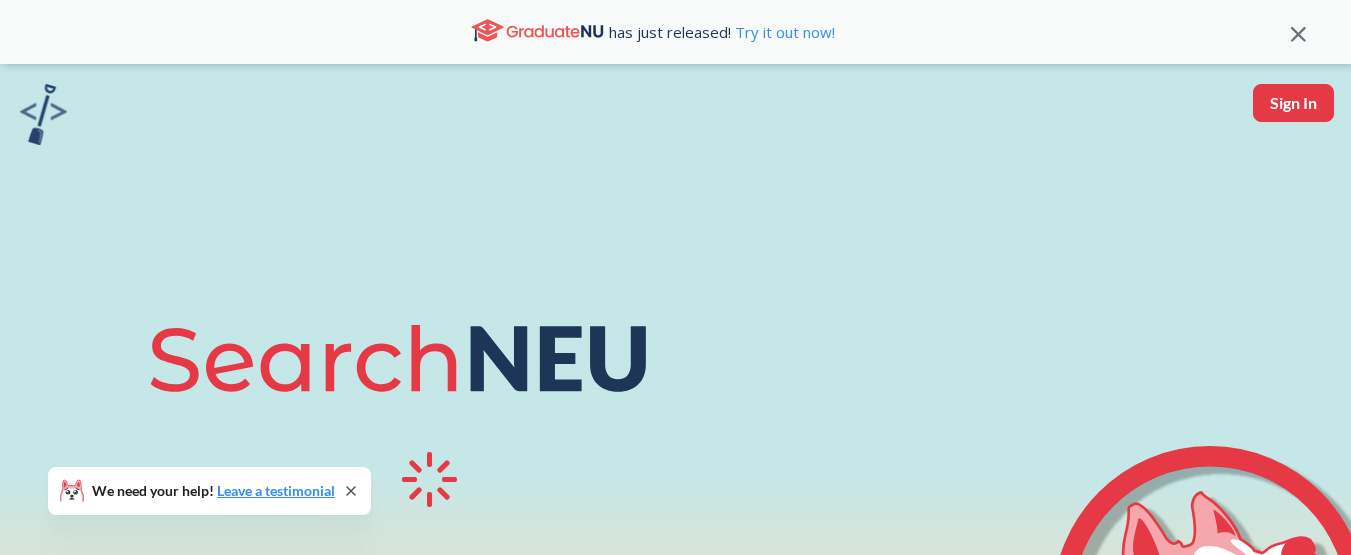 select on "English" 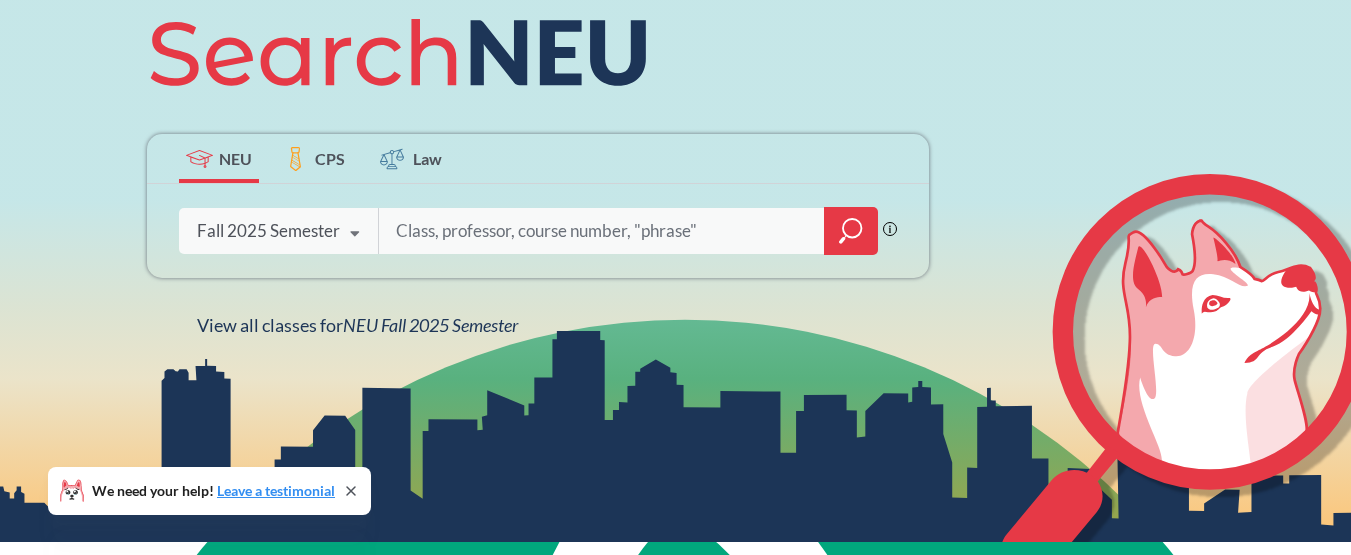 scroll, scrollTop: 280, scrollLeft: 0, axis: vertical 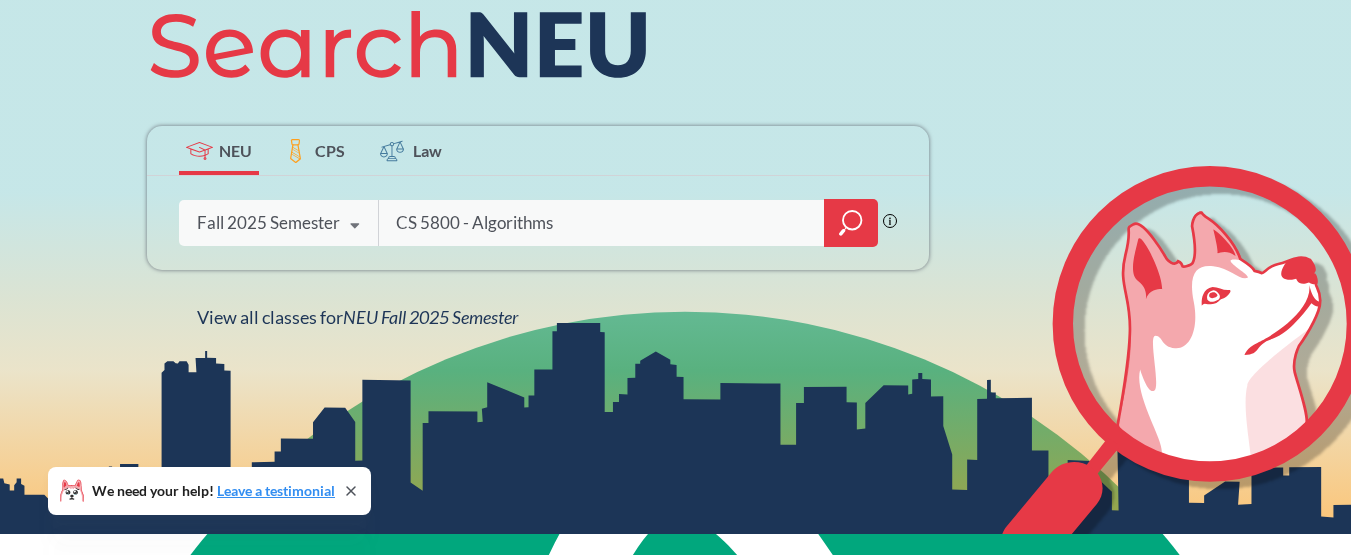type on "CS 5800 - Algorithms" 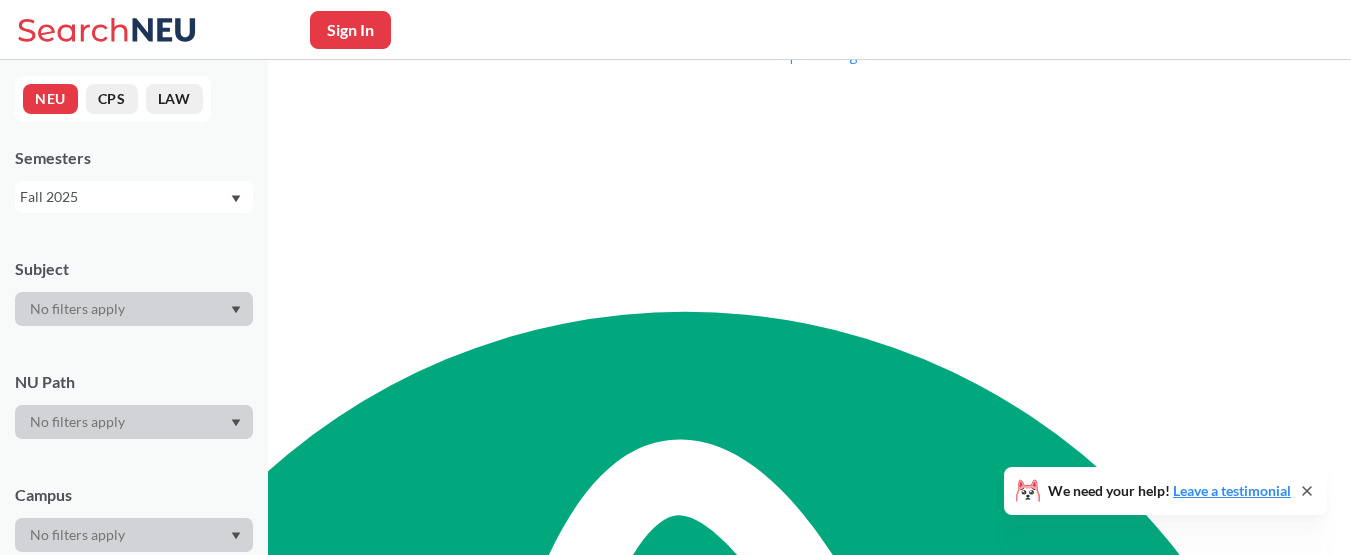 scroll, scrollTop: 0, scrollLeft: 0, axis: both 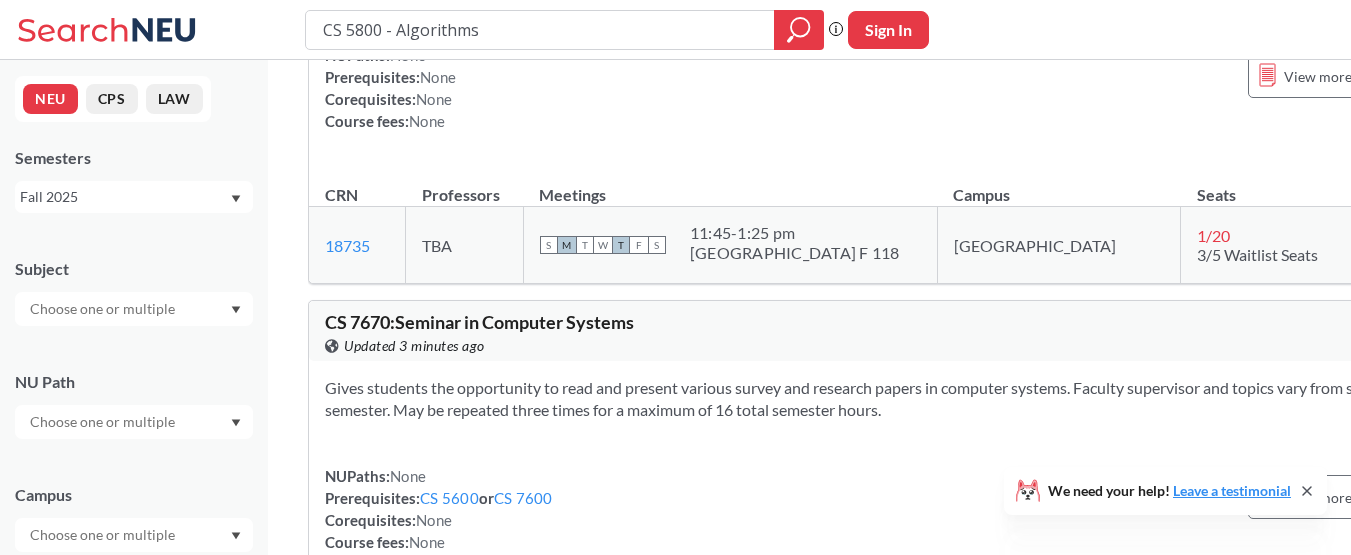 click on "CS 5800 - Algorithms" at bounding box center (540, 30) 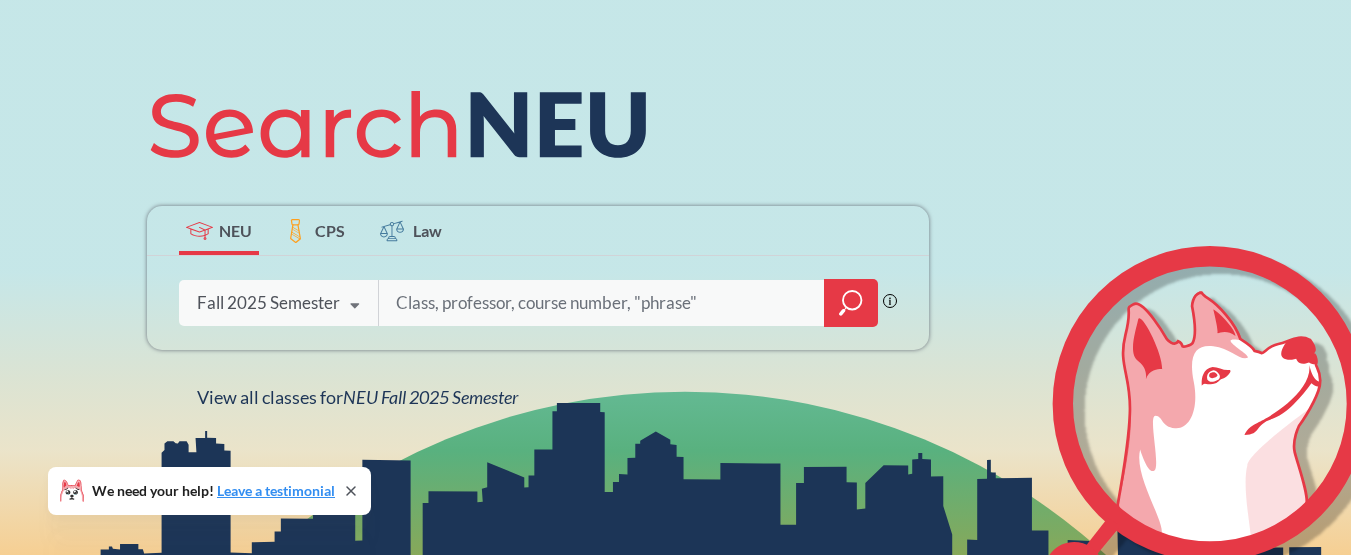 scroll, scrollTop: 240, scrollLeft: 0, axis: vertical 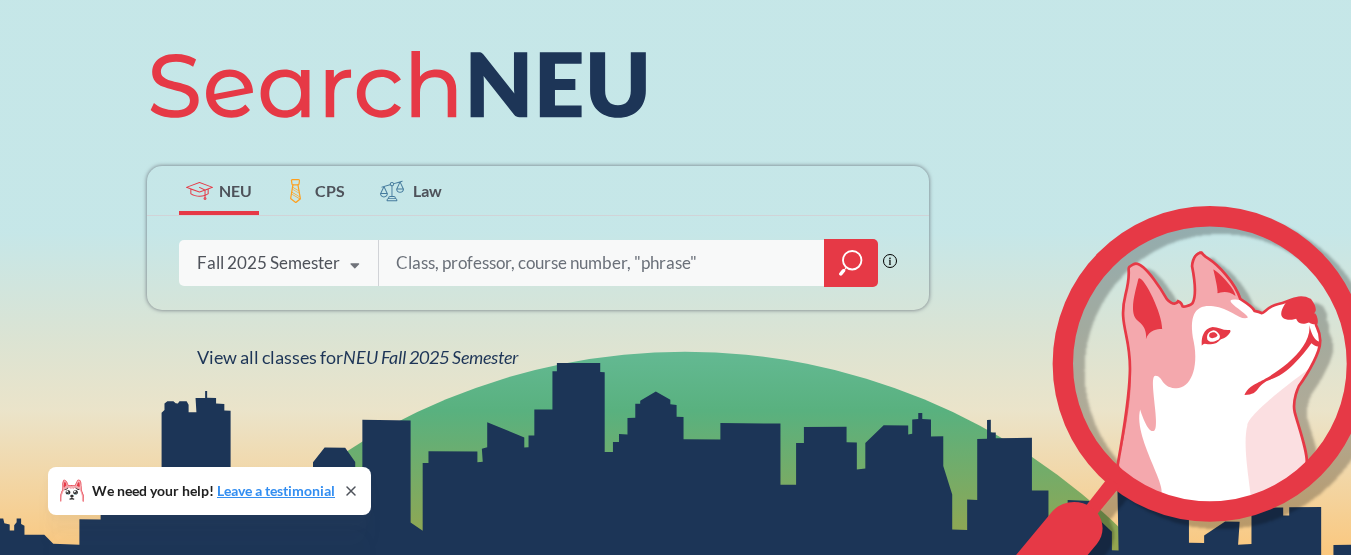 click at bounding box center [355, 266] 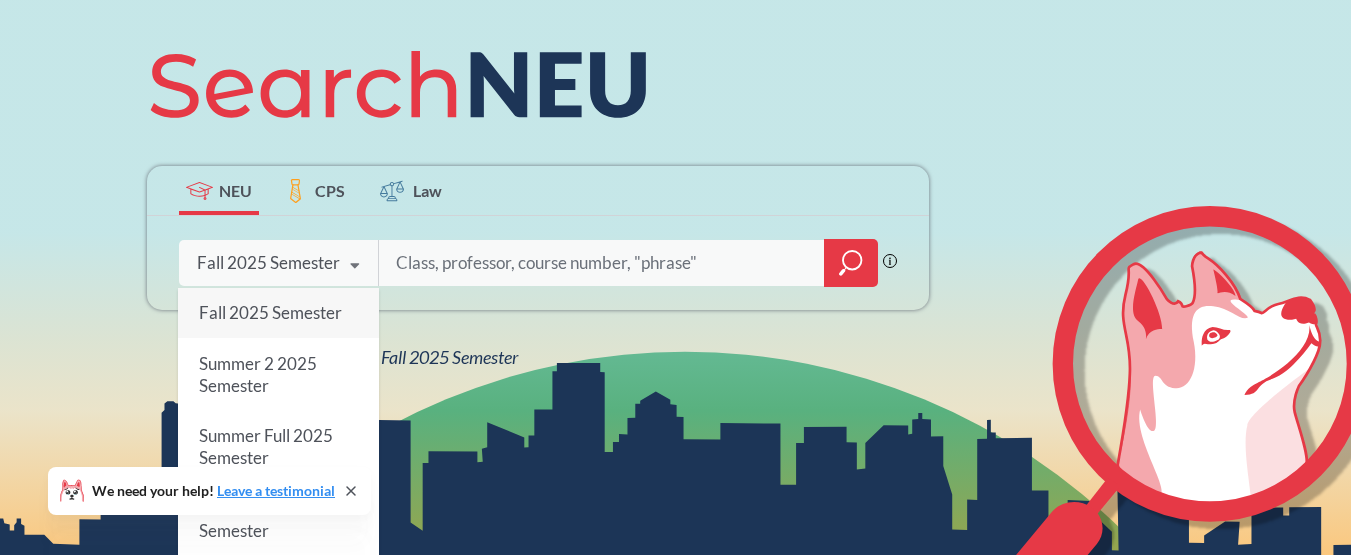 click at bounding box center [355, 266] 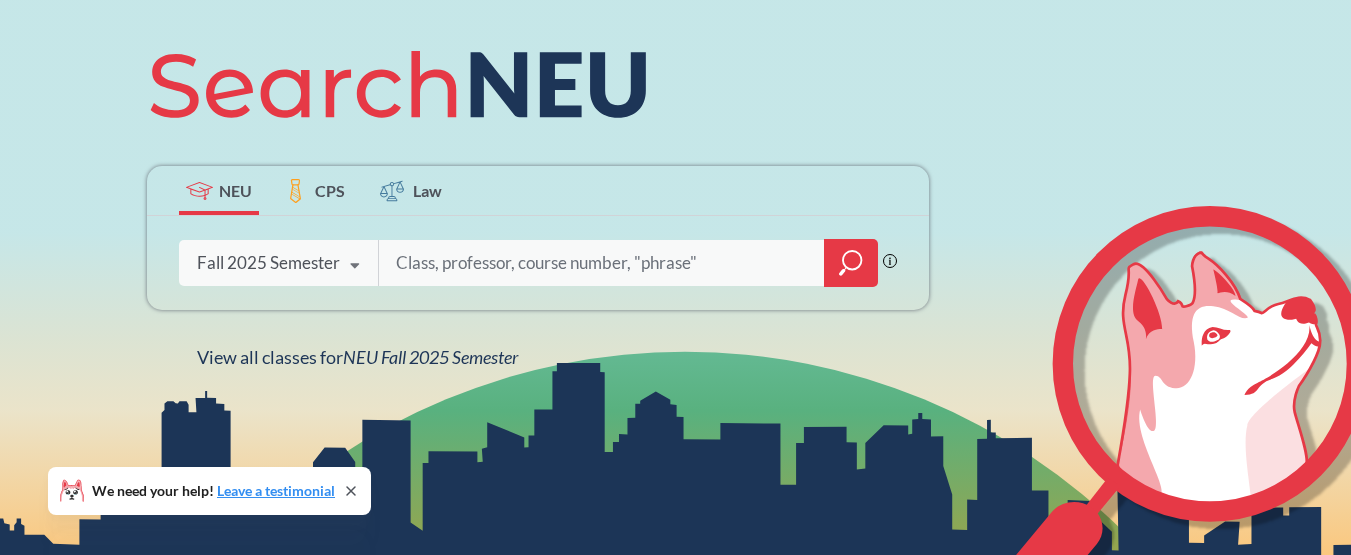 click on "CPS" at bounding box center (330, 190) 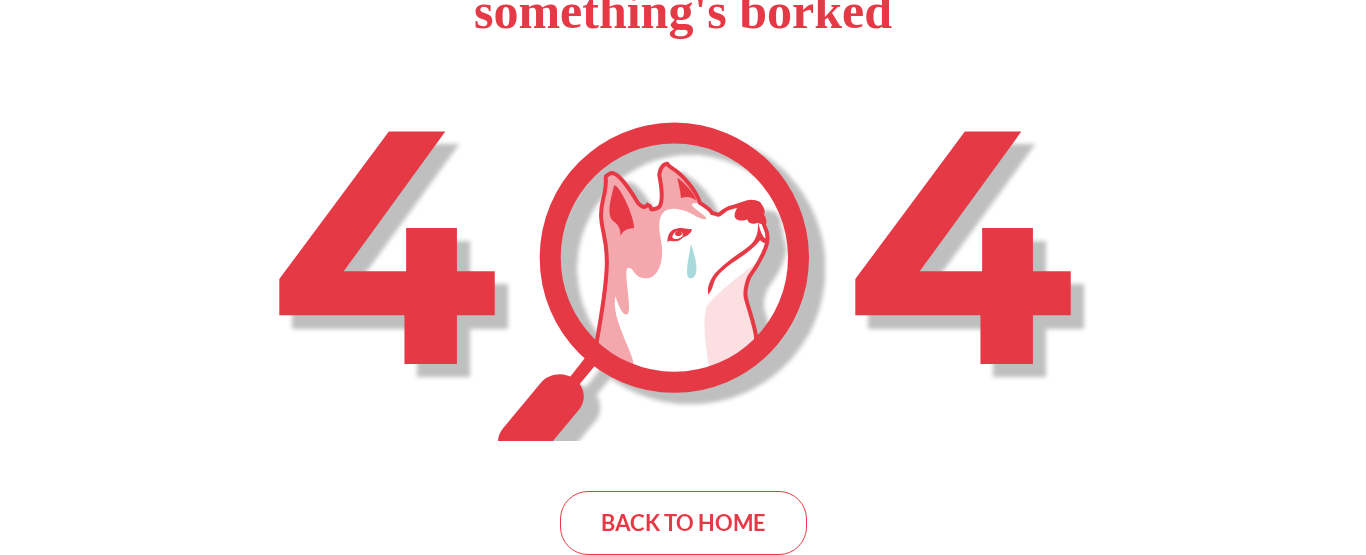 scroll, scrollTop: 0, scrollLeft: 0, axis: both 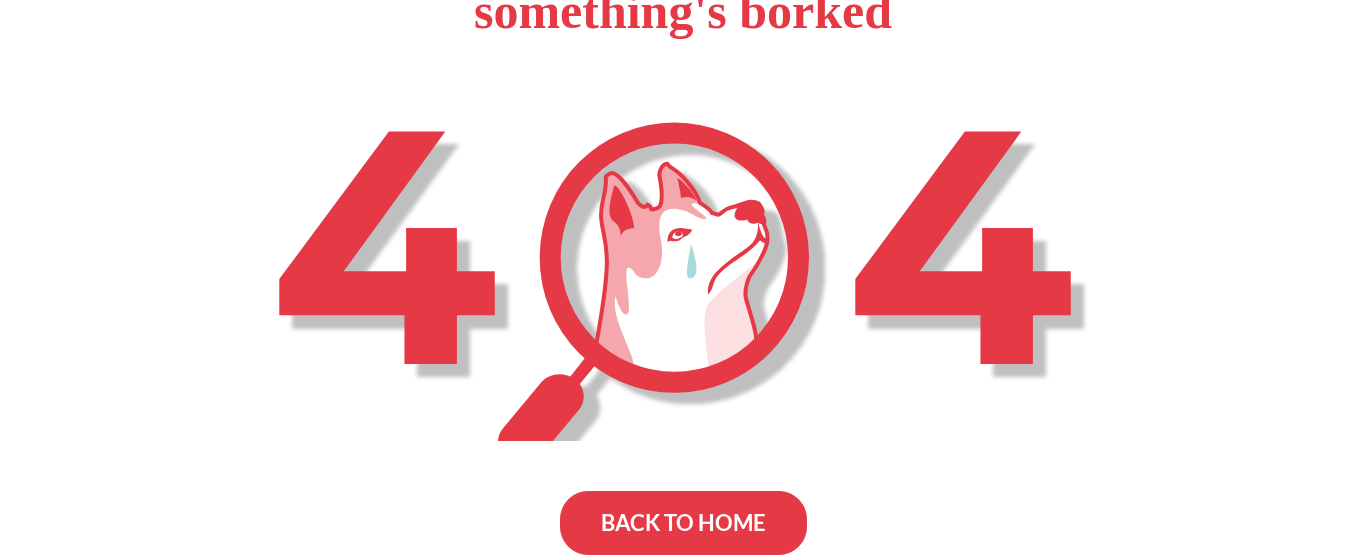 click on "BACK TO HOME" at bounding box center [683, 523] 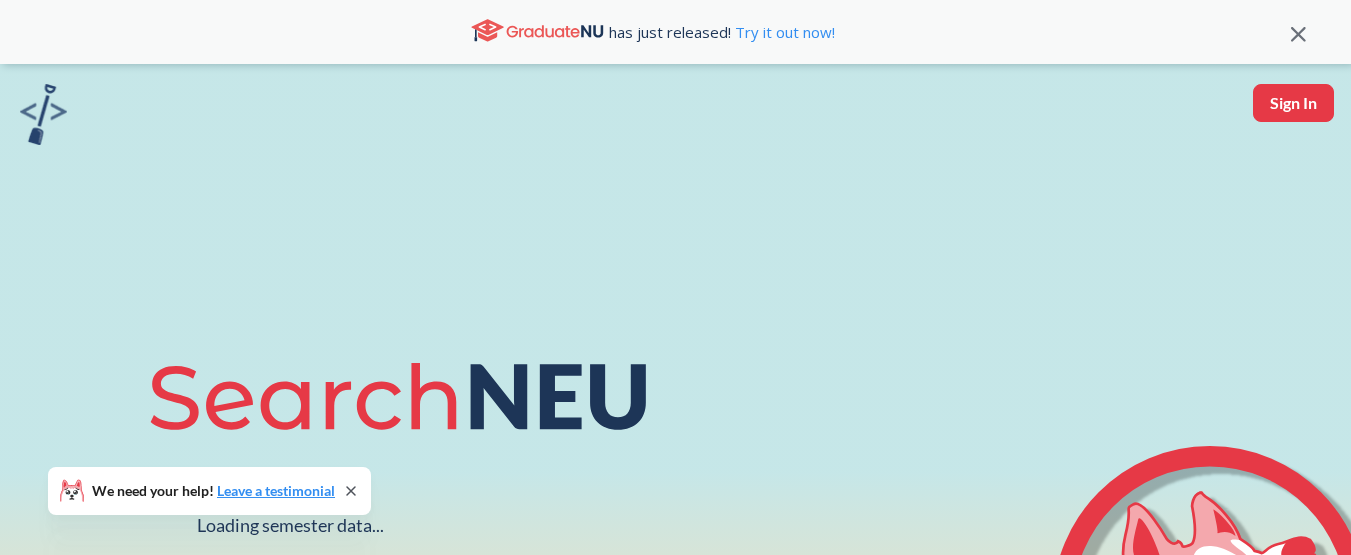 scroll, scrollTop: 0, scrollLeft: 0, axis: both 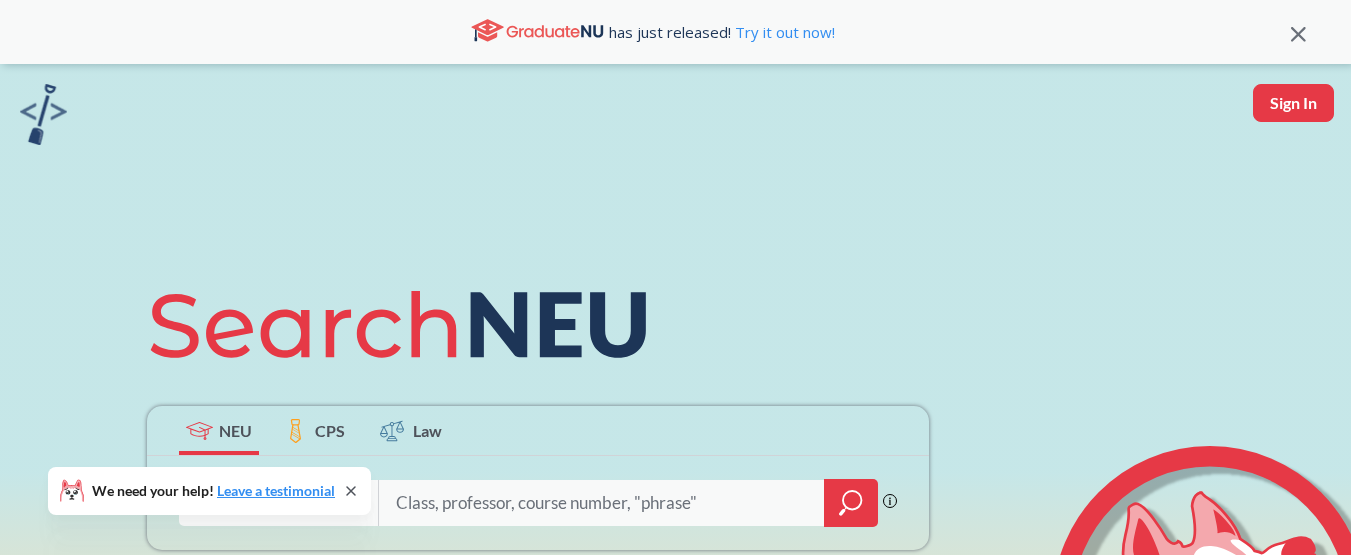 click on "Law" at bounding box center (427, 430) 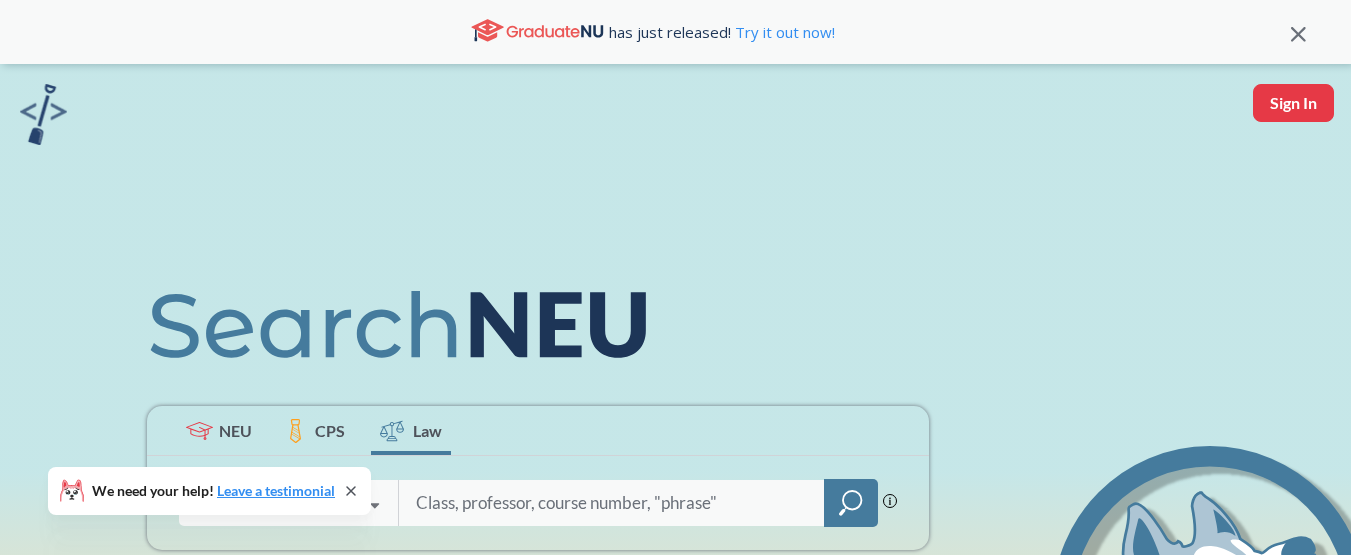 click on "NEU" at bounding box center (235, 430) 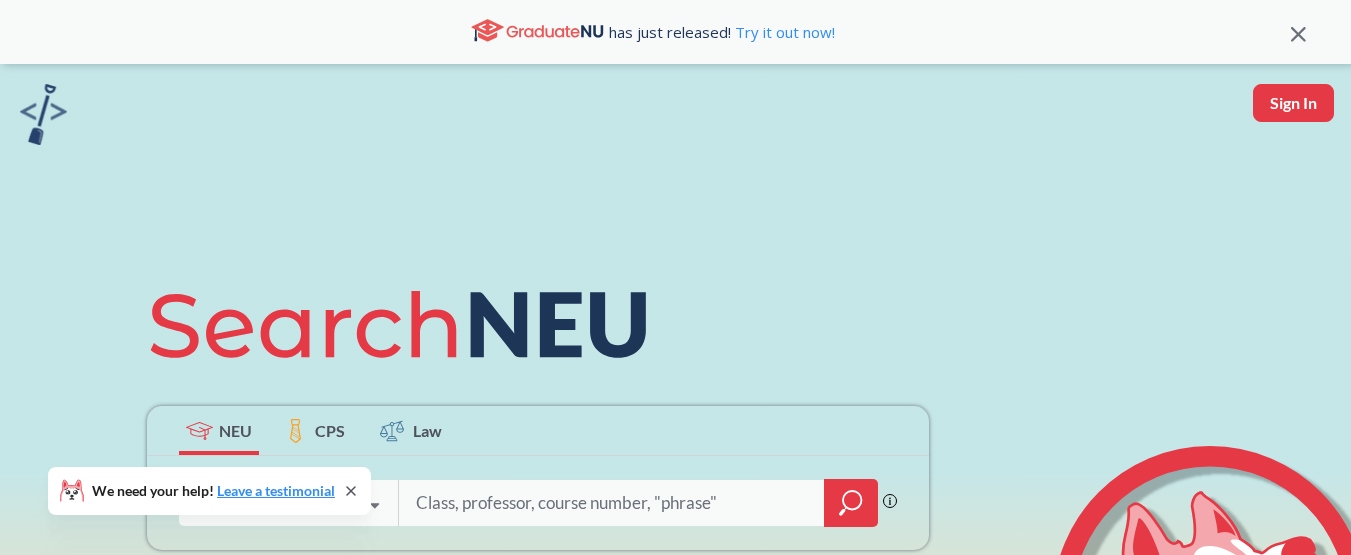 scroll, scrollTop: 485, scrollLeft: 0, axis: vertical 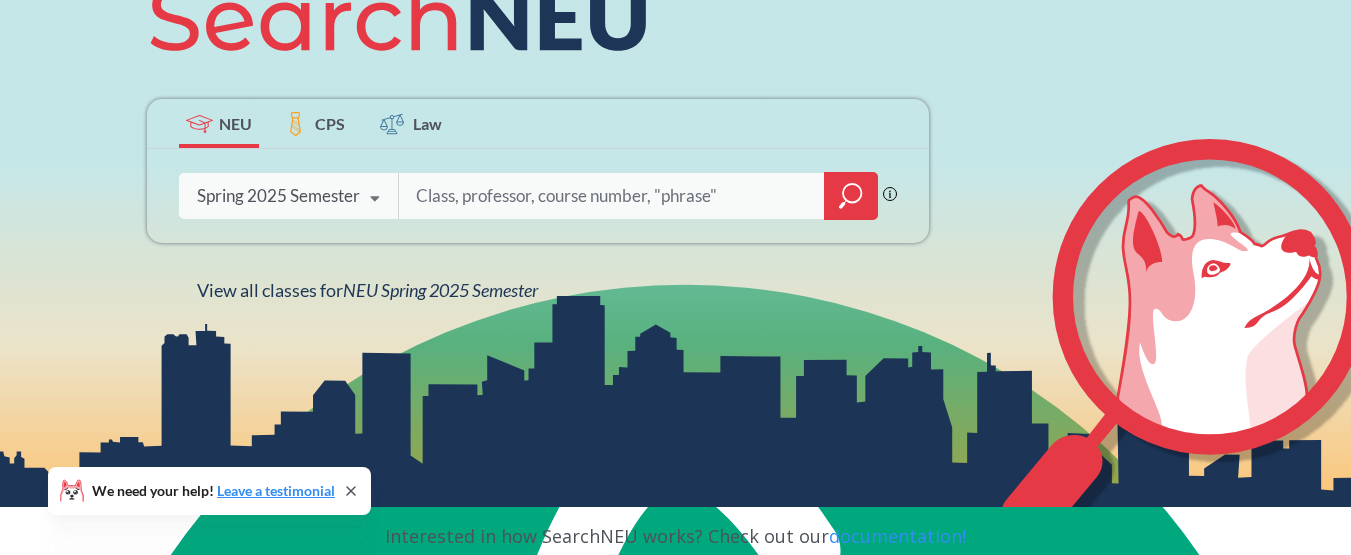 click at bounding box center [375, 199] 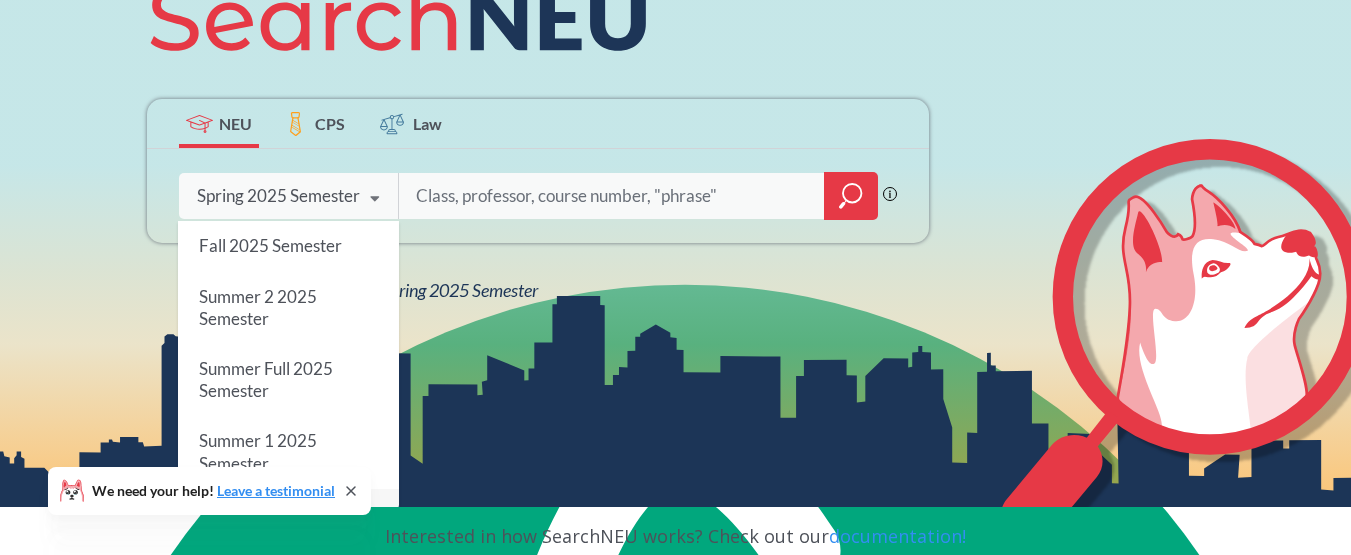 scroll, scrollTop: 29, scrollLeft: 0, axis: vertical 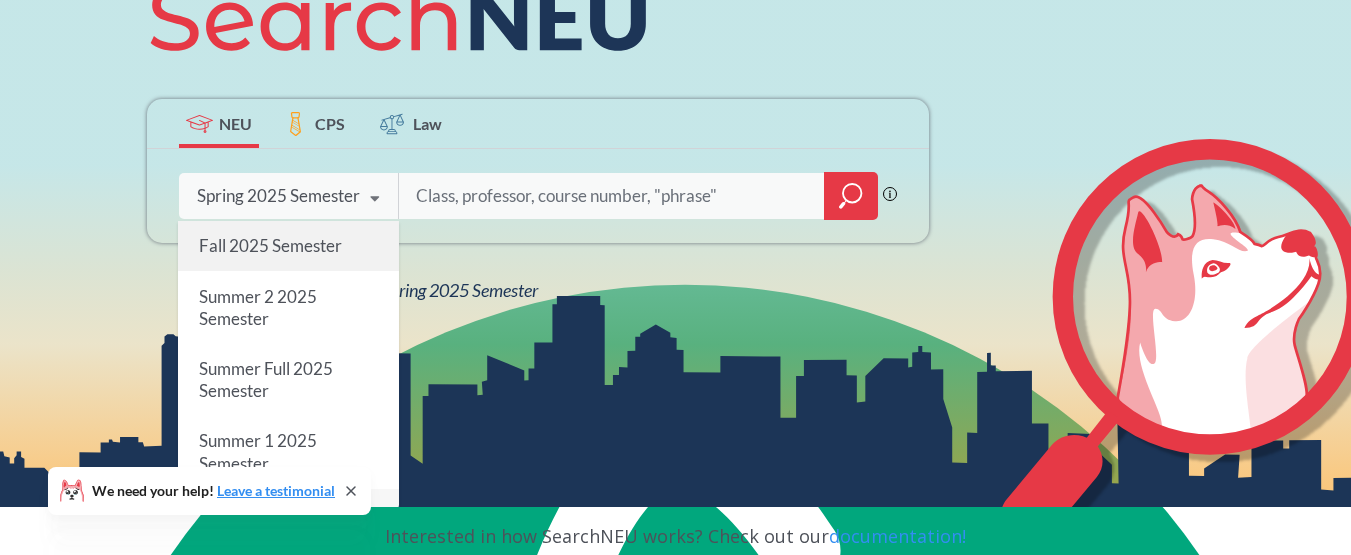 click on "Fall 2025 Semester" at bounding box center (270, 245) 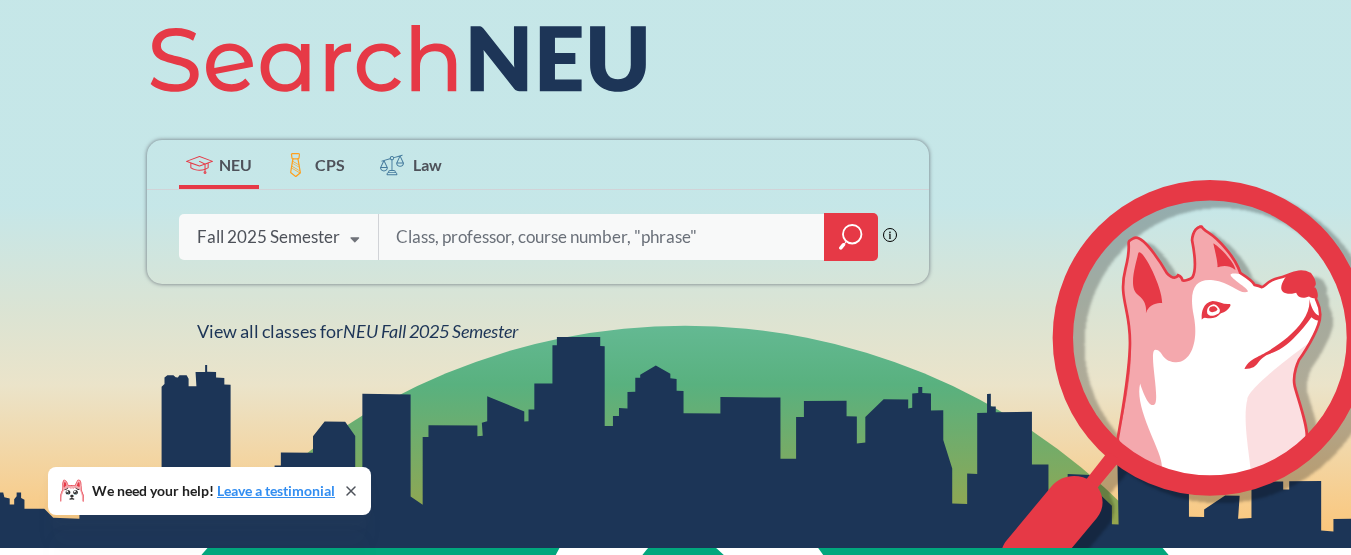 scroll, scrollTop: 280, scrollLeft: 0, axis: vertical 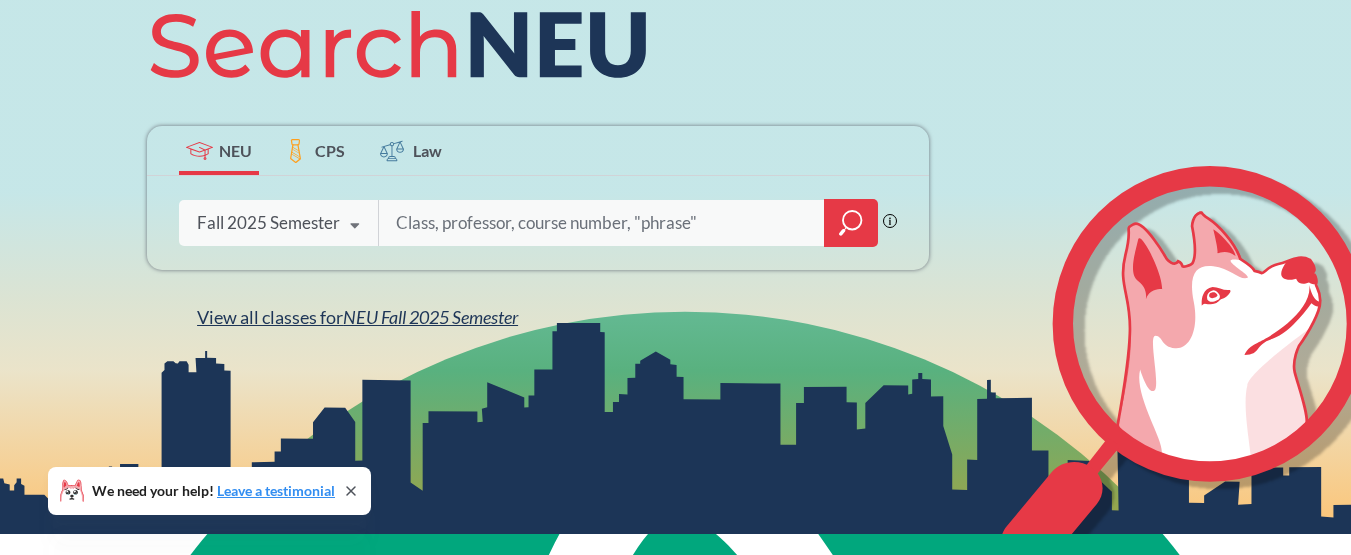 click on "NEU Fall 2025 Semester" at bounding box center [430, 317] 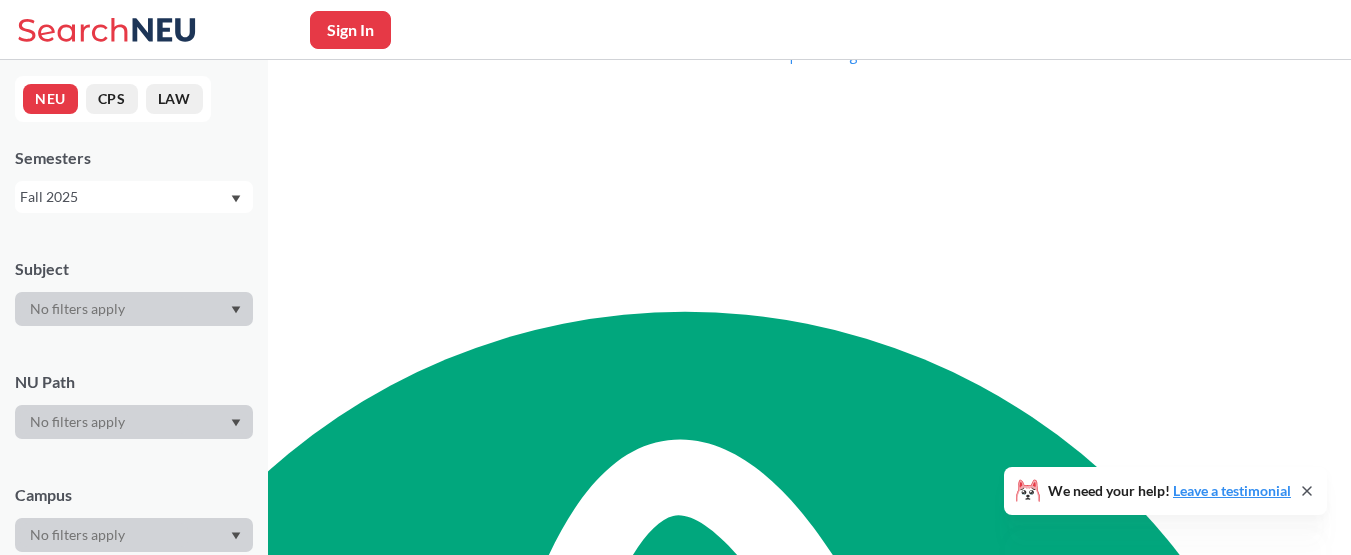 scroll, scrollTop: 0, scrollLeft: 0, axis: both 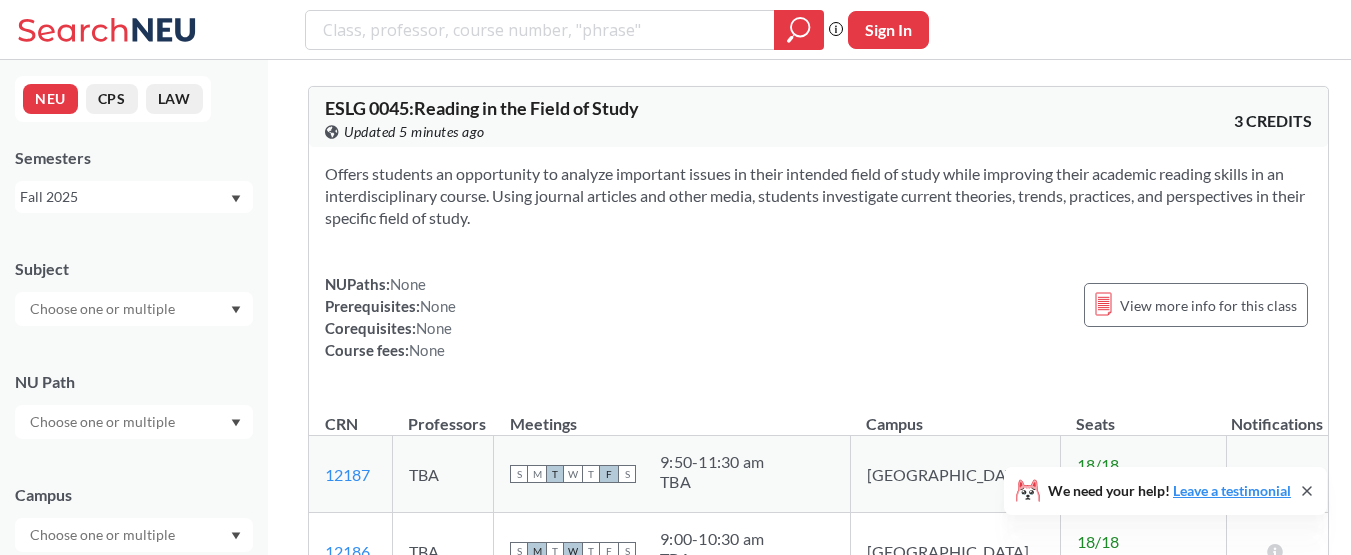 click 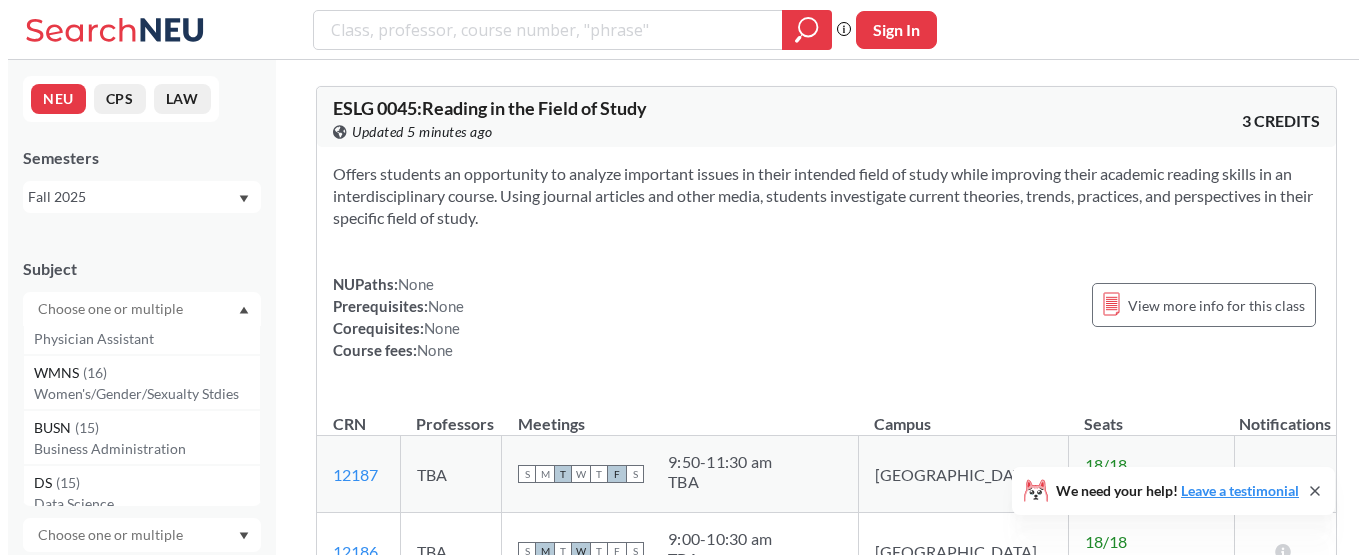 scroll, scrollTop: 2835, scrollLeft: 0, axis: vertical 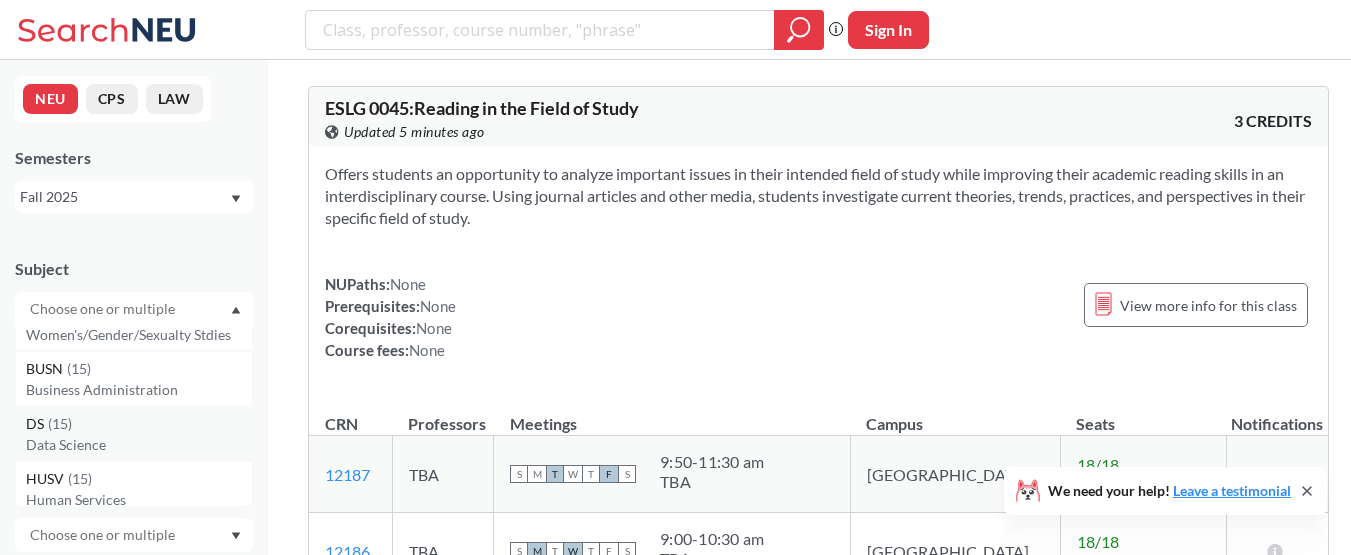 click on "Data Science" at bounding box center [139, 445] 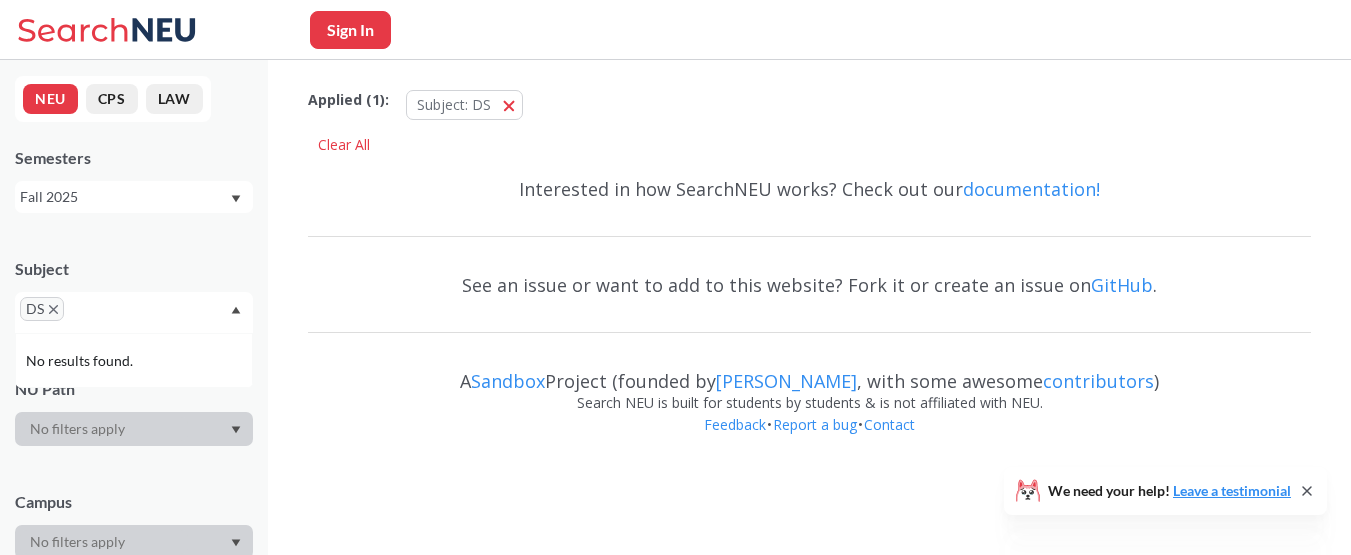 scroll, scrollTop: 0, scrollLeft: 0, axis: both 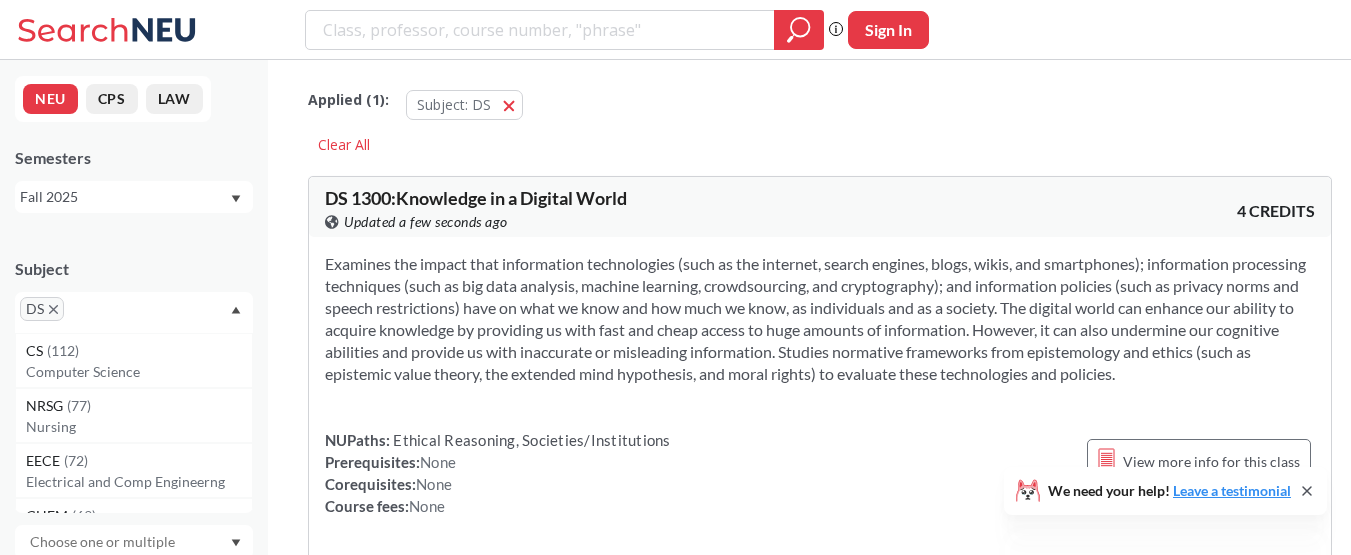 click 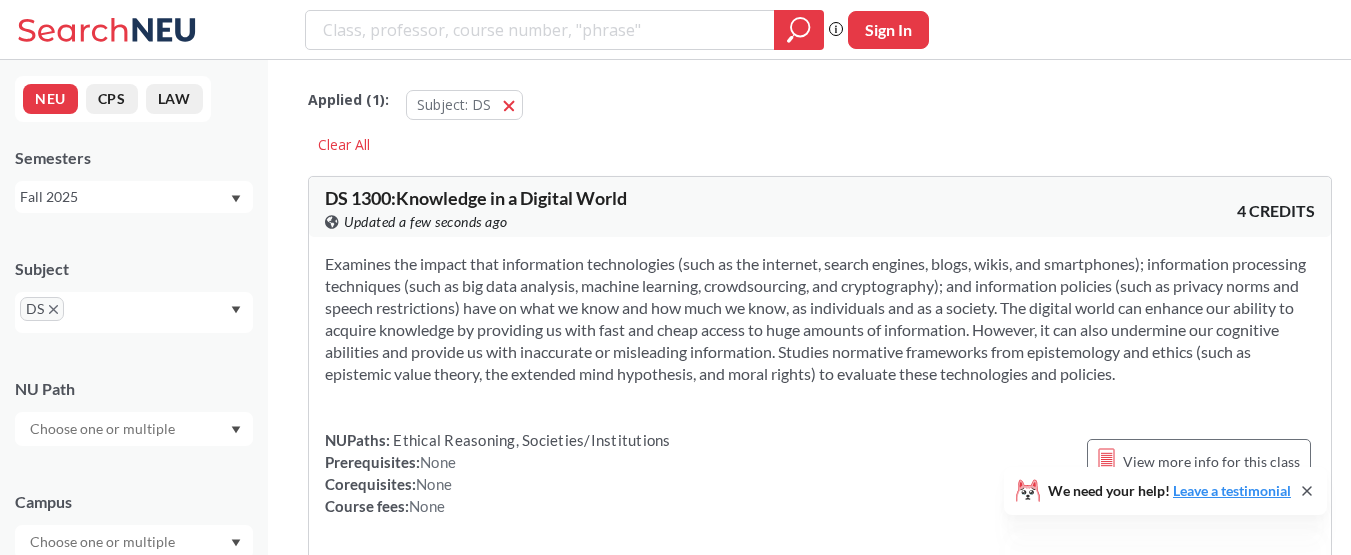 click 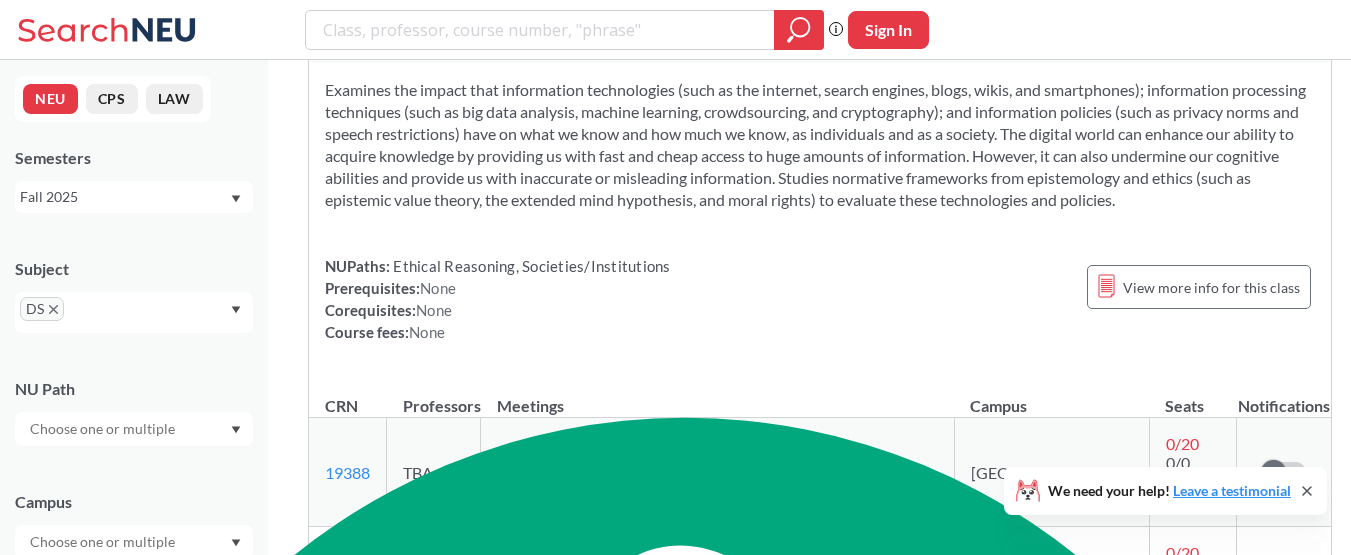 scroll, scrollTop: 200, scrollLeft: 0, axis: vertical 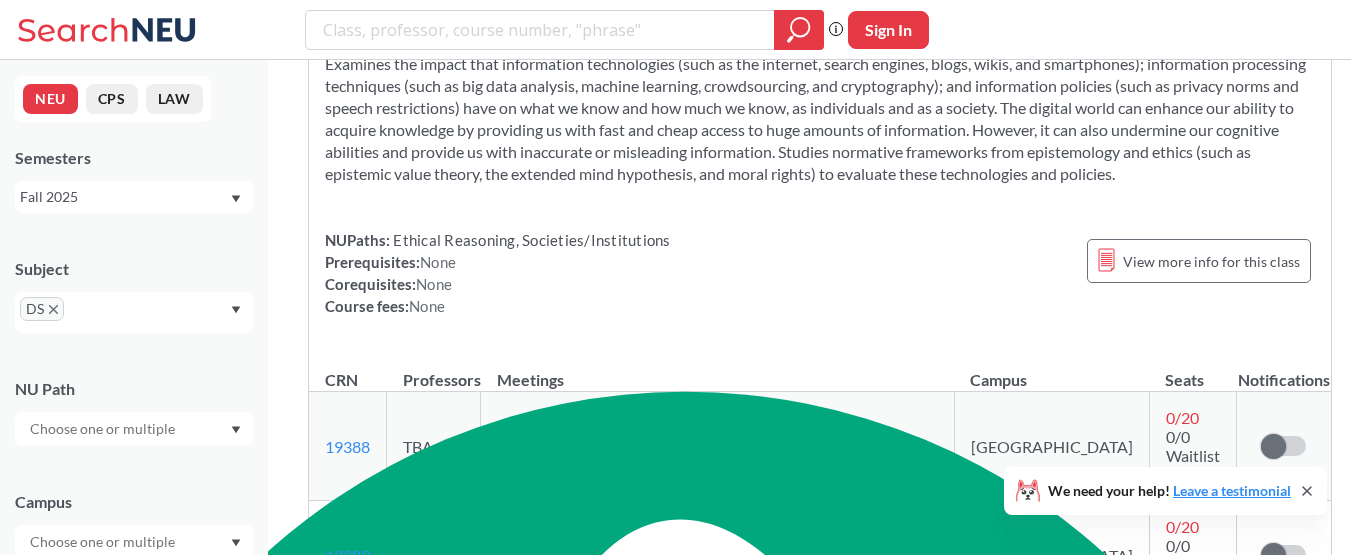 click on "Applied ( 1 ): Subject: DS DS Clear All DS   1300 :  Knowledge in a Digital World View this course on Banner. Updated a few seconds ago 4 CREDITS
Examines the impact that information technologies (such as the internet, search engines, blogs, wikis, and smartphones); information processing techniques (such as big data analysis, machine learning, crowdsourcing, and cryptography); and information policies (such as privacy norms and speech restrictions) have on what we know and how much we know, as individuals and as a society. The digital world can enhance our ability to acquire knowledge by providing us with fast and cheap access to huge amounts of information. However, it can also undermine our cognitive abilities and provide us with inaccurate or misleading information. Studies normative frameworks from epistemology and ethics (such as epistemic value theory, the extended mind hypothesis, and moral rights) to evaluate these technologies and policies.
NUPaths:   Prerequisites:  None Corequisites:  S" at bounding box center (820, 3416) 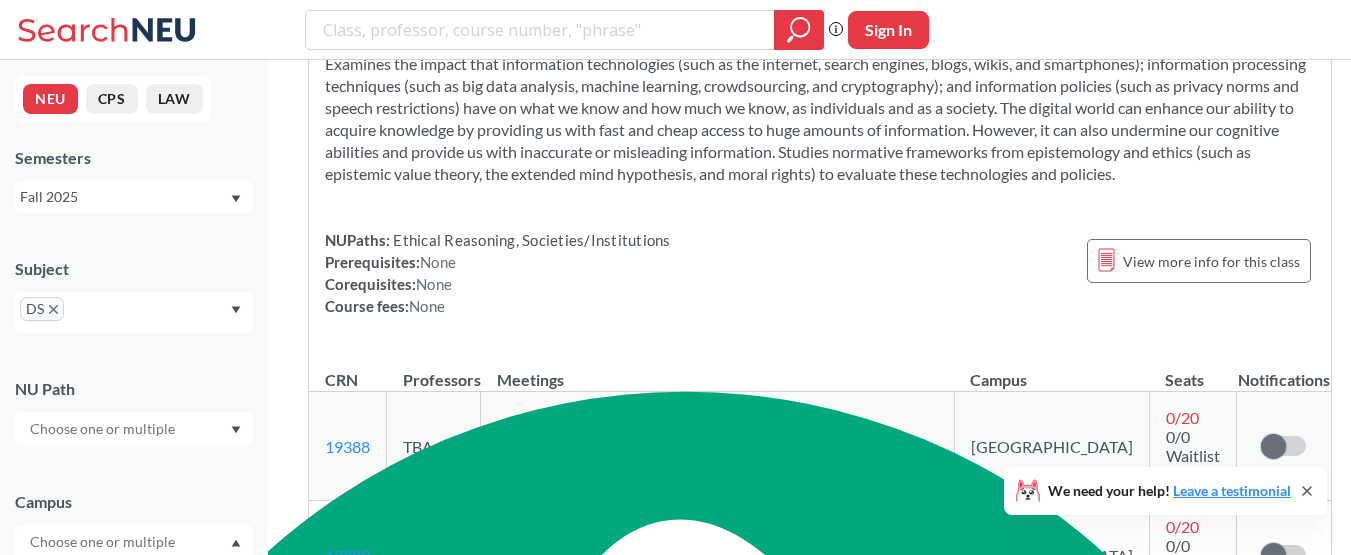 click at bounding box center (134, 542) 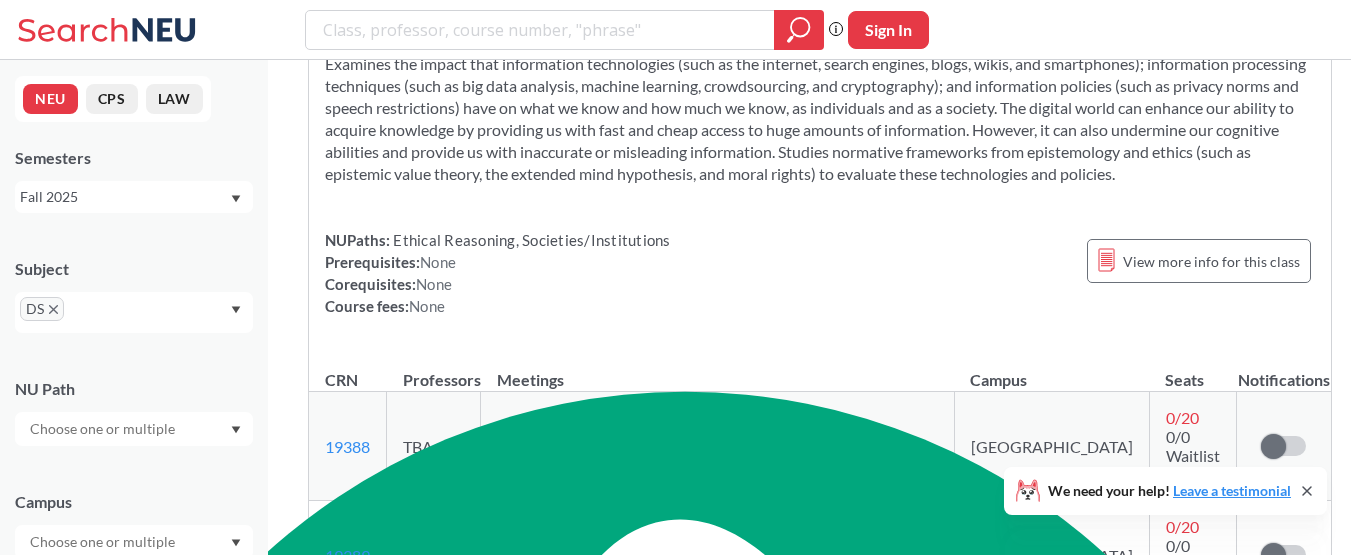 click at bounding box center [134, 542] 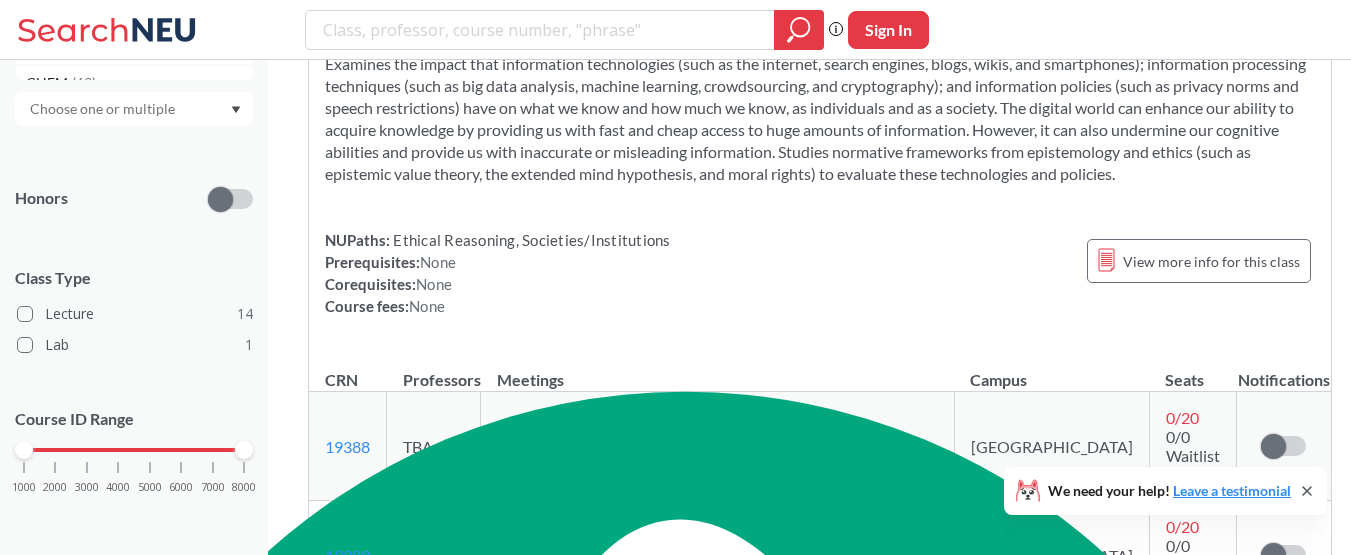 scroll, scrollTop: 436, scrollLeft: 0, axis: vertical 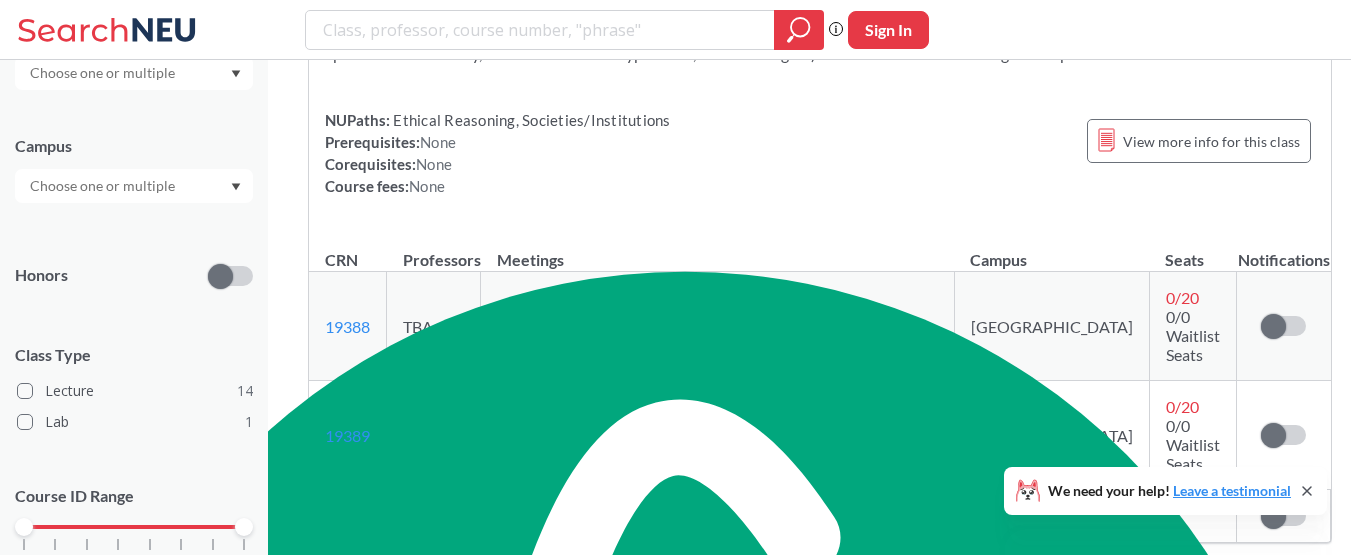 click 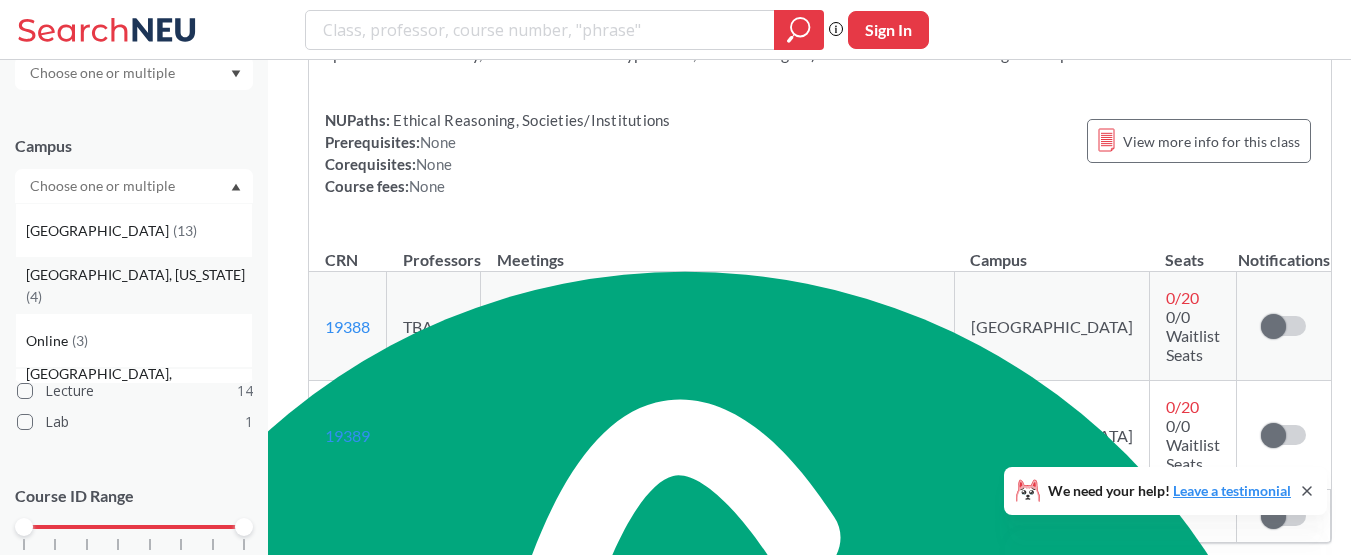 click on "( 4 )" at bounding box center [34, 296] 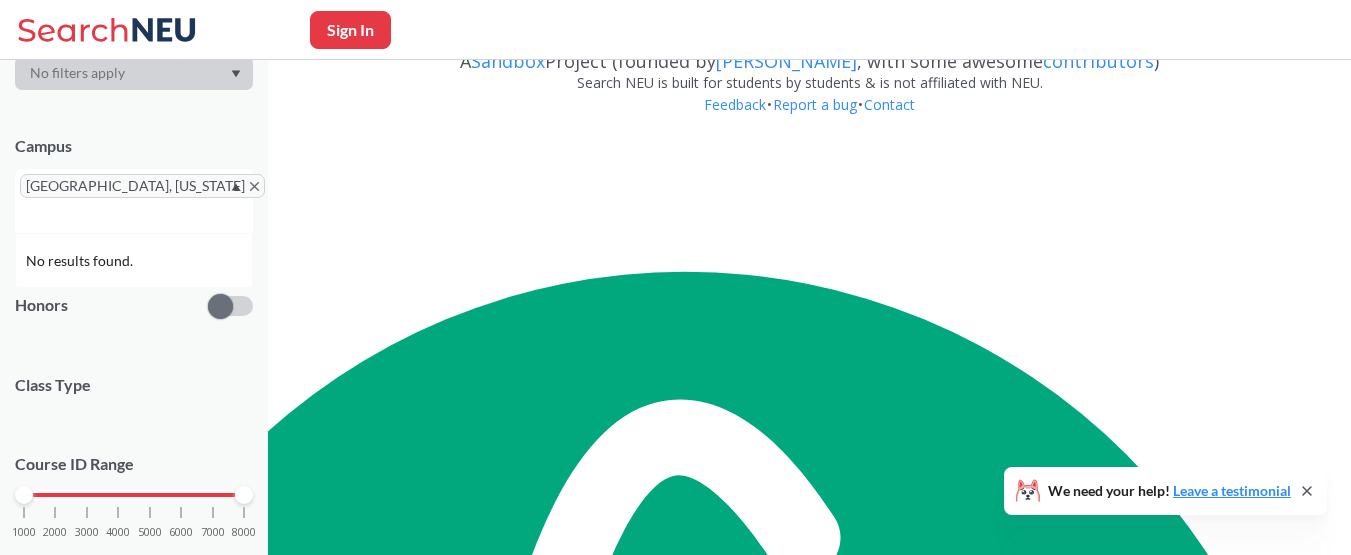 scroll, scrollTop: 0, scrollLeft: 0, axis: both 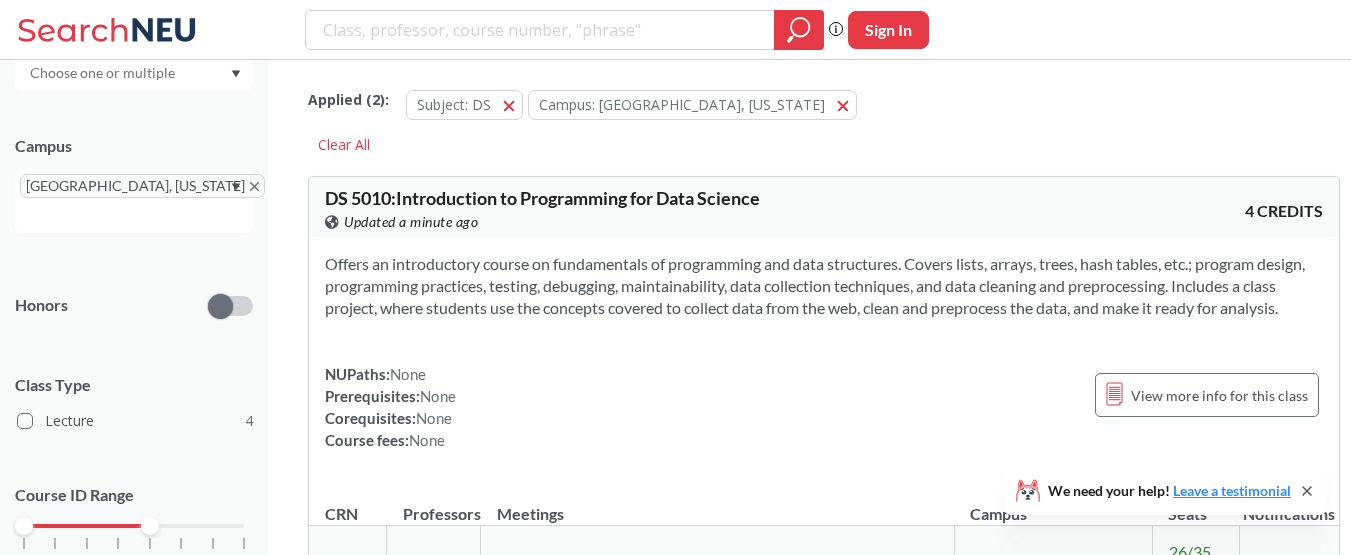 click on "1000 2000 3000 4000 5000 6000 7000 8000" at bounding box center [134, 526] 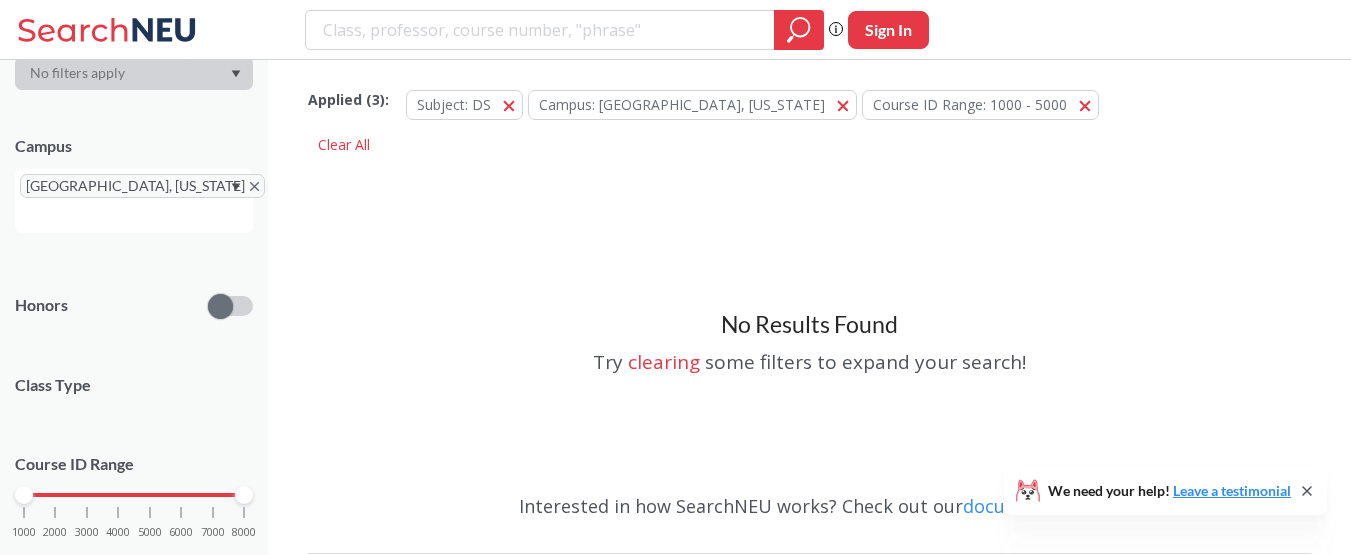 click on "1000 2000 3000 4000 5000 6000 7000 8000" at bounding box center (134, 495) 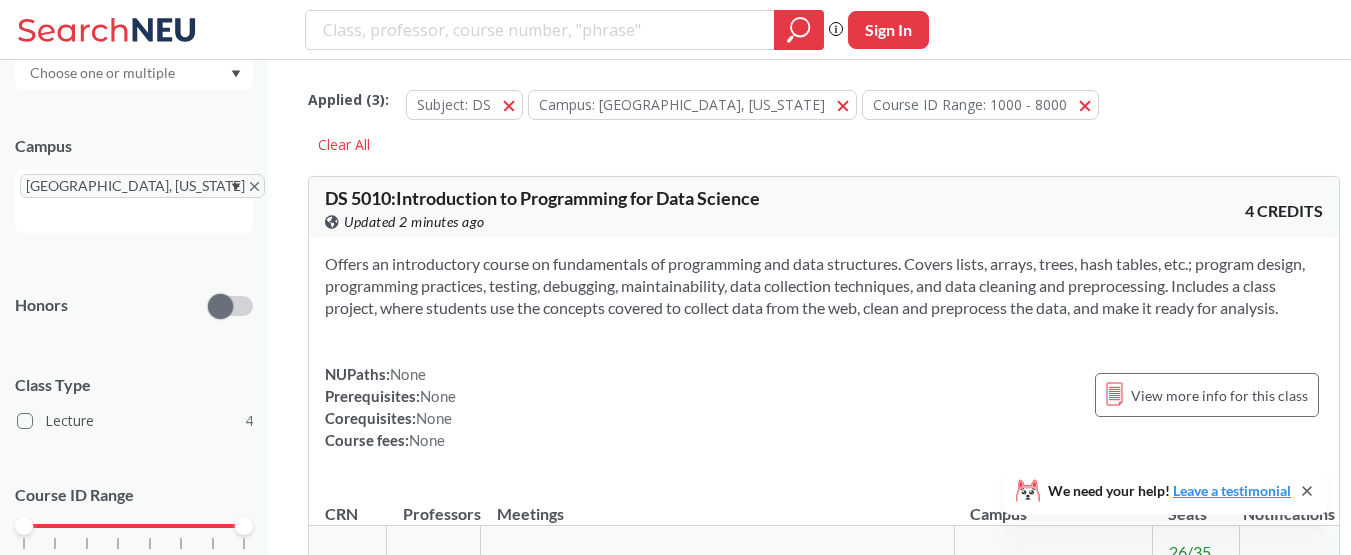 click on "1000 2000 3000 4000 5000 6000 7000 8000" at bounding box center (134, 526) 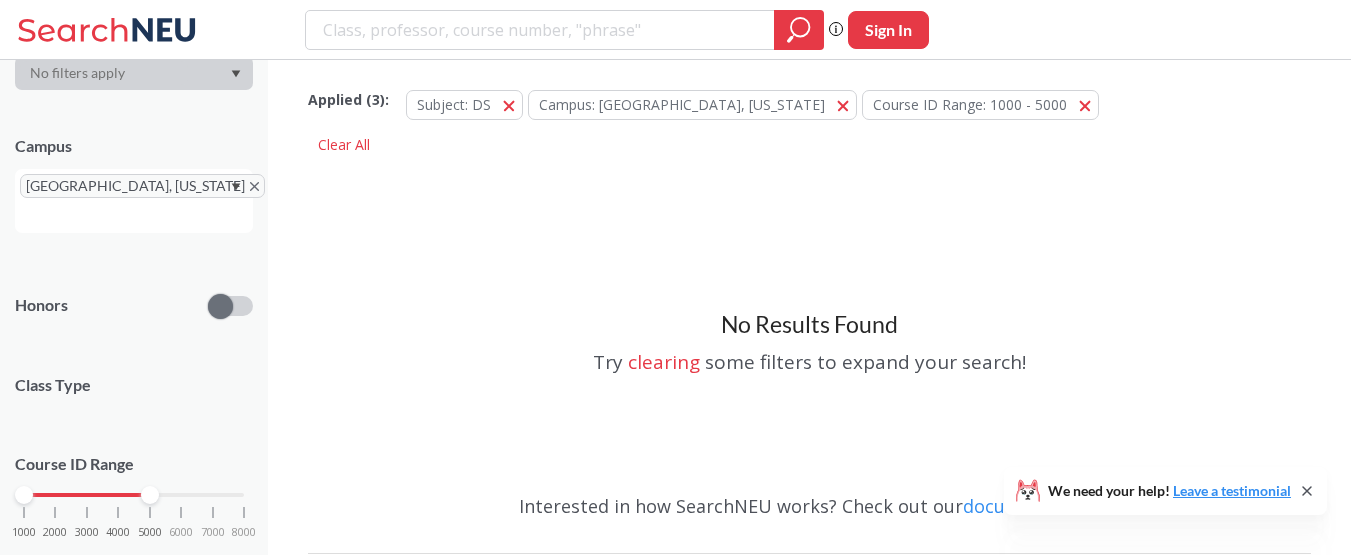 click on "1000 2000 3000 4000 5000 6000 7000 8000" at bounding box center (134, 533) 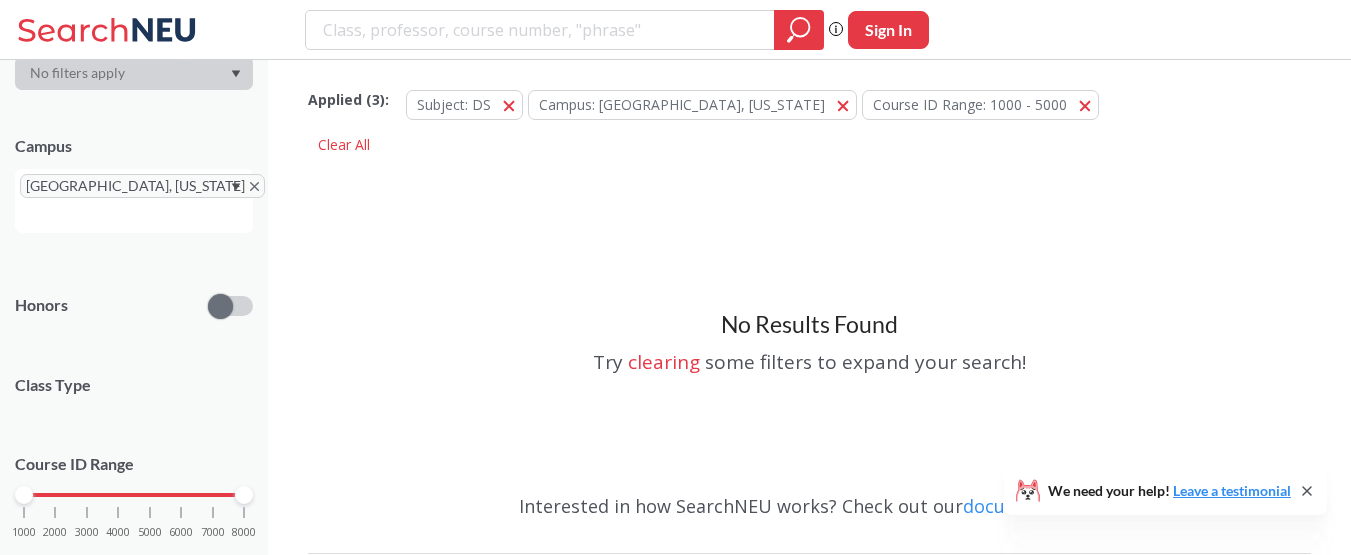 click on "1000 2000 3000 4000 5000 6000 7000 8000" at bounding box center (134, 495) 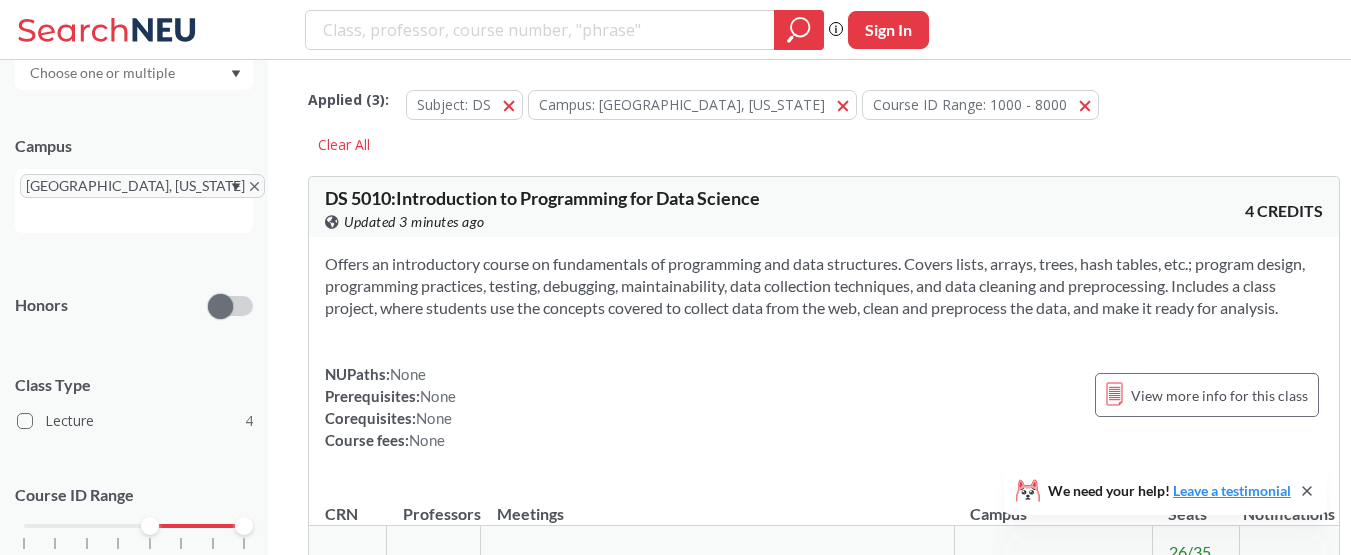 drag, startPoint x: 25, startPoint y: 503, endPoint x: 144, endPoint y: 503, distance: 119 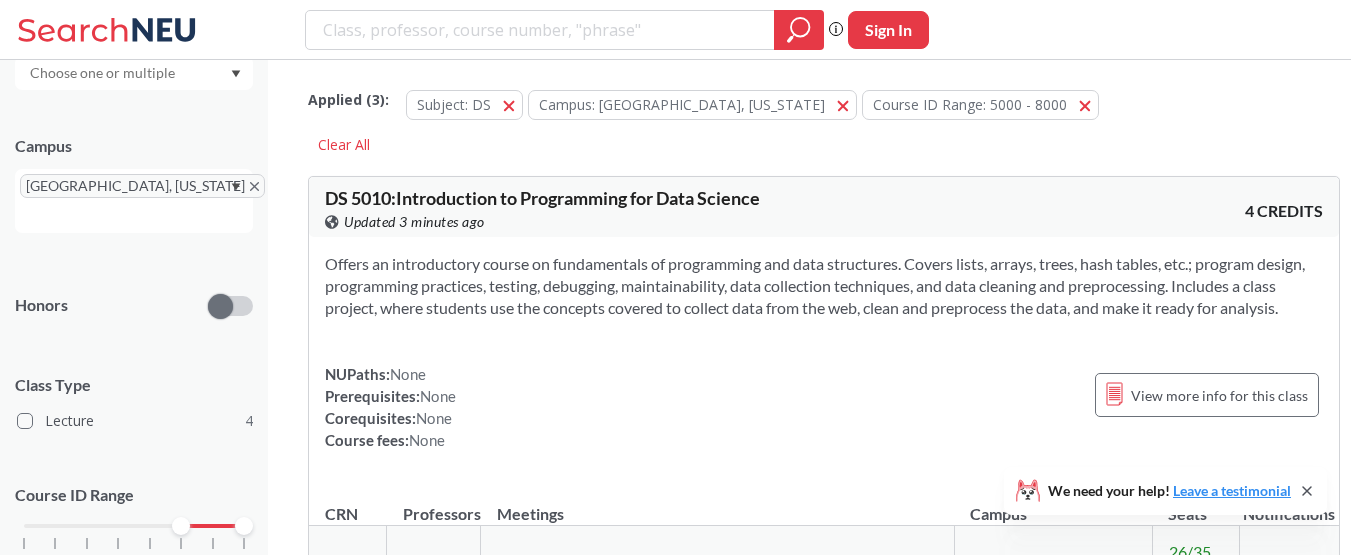 click on "1000 2000 3000 4000 5000 6000 7000 8000" at bounding box center [134, 526] 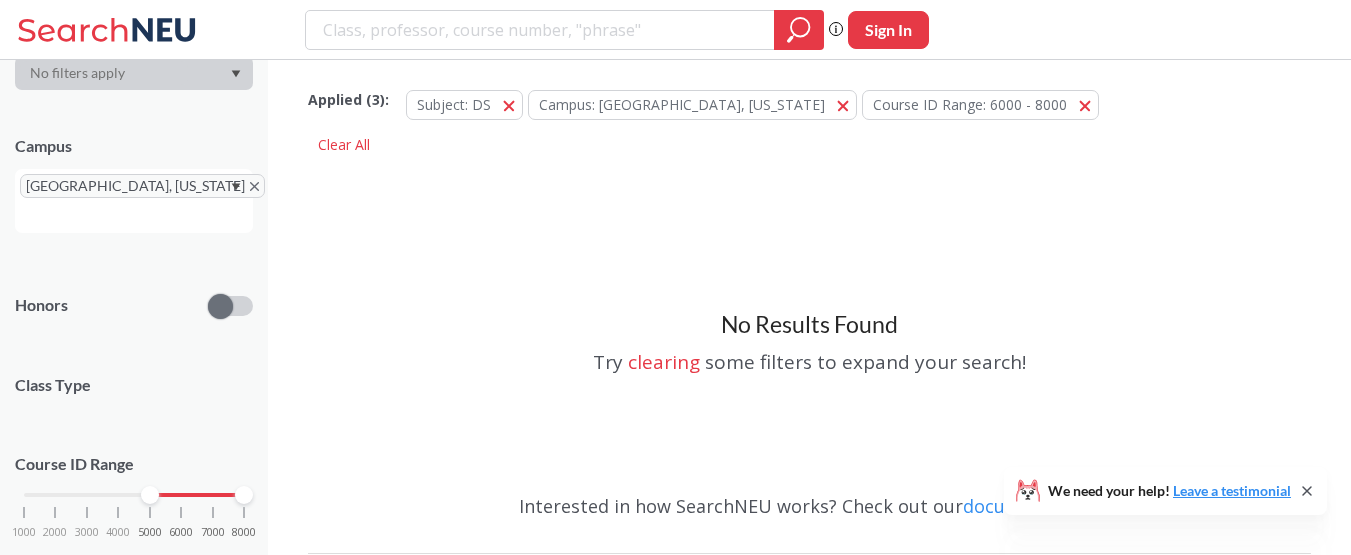 click on "1000 2000 3000 4000 5000 6000 7000 8000" at bounding box center (134, 495) 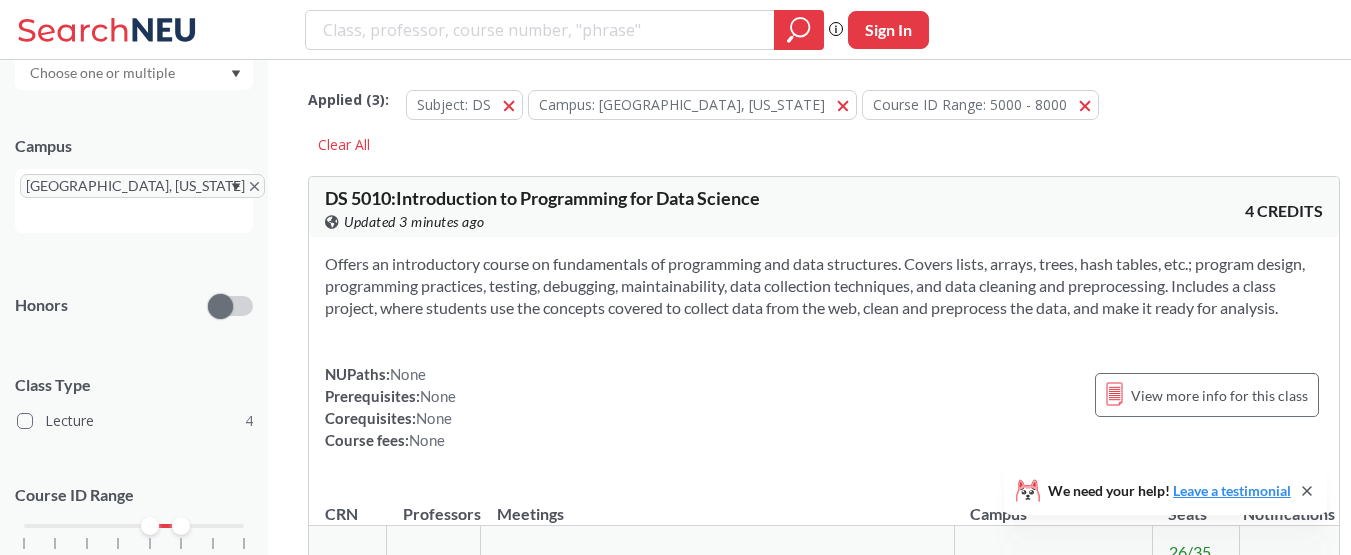 drag, startPoint x: 244, startPoint y: 507, endPoint x: 187, endPoint y: 505, distance: 57.035076 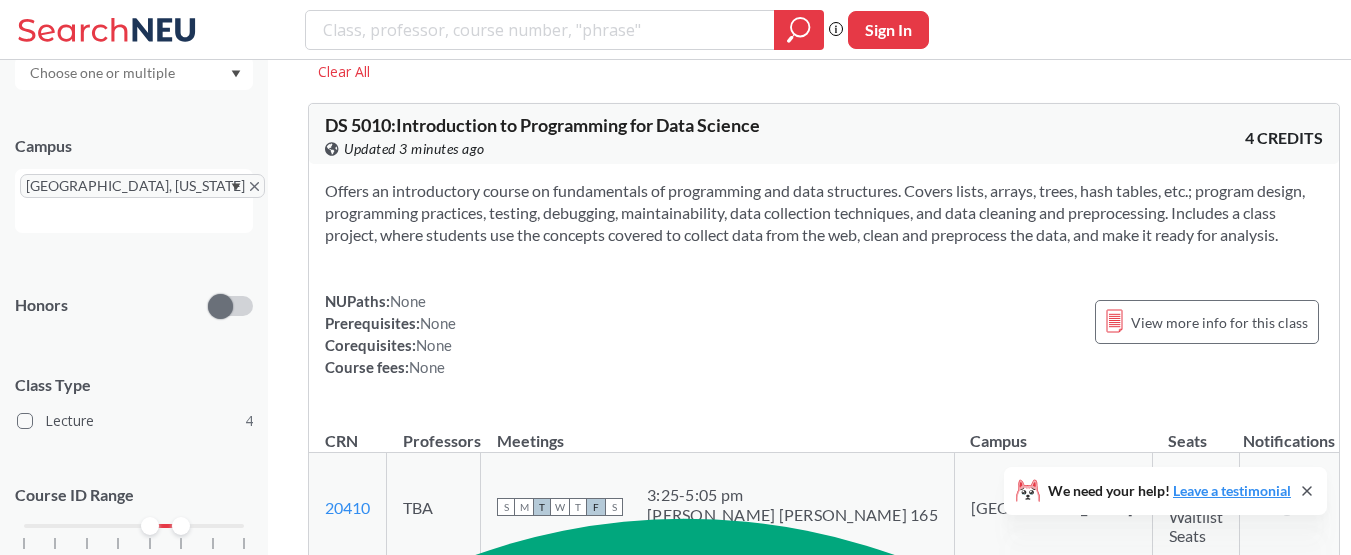 scroll, scrollTop: 0, scrollLeft: 0, axis: both 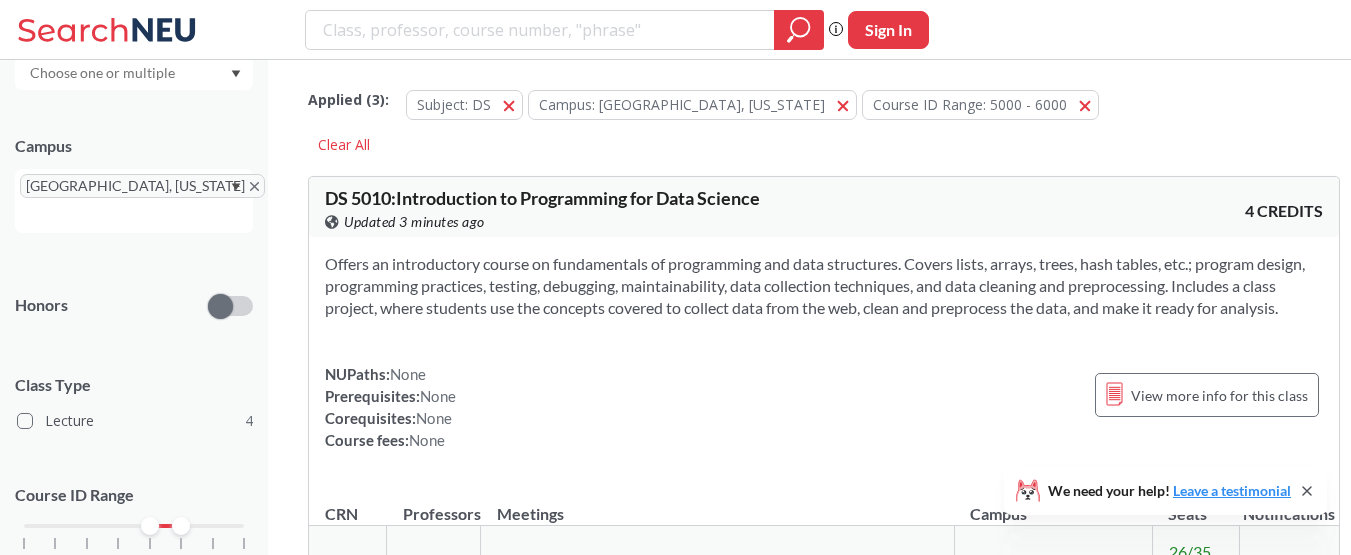 click on "Phrase search guarantees the exact search appears in the results. Ex. If you want the exact phrase "studio design" to appear in the search results, wrap it up in quotes. Sign In" at bounding box center (675, 30) 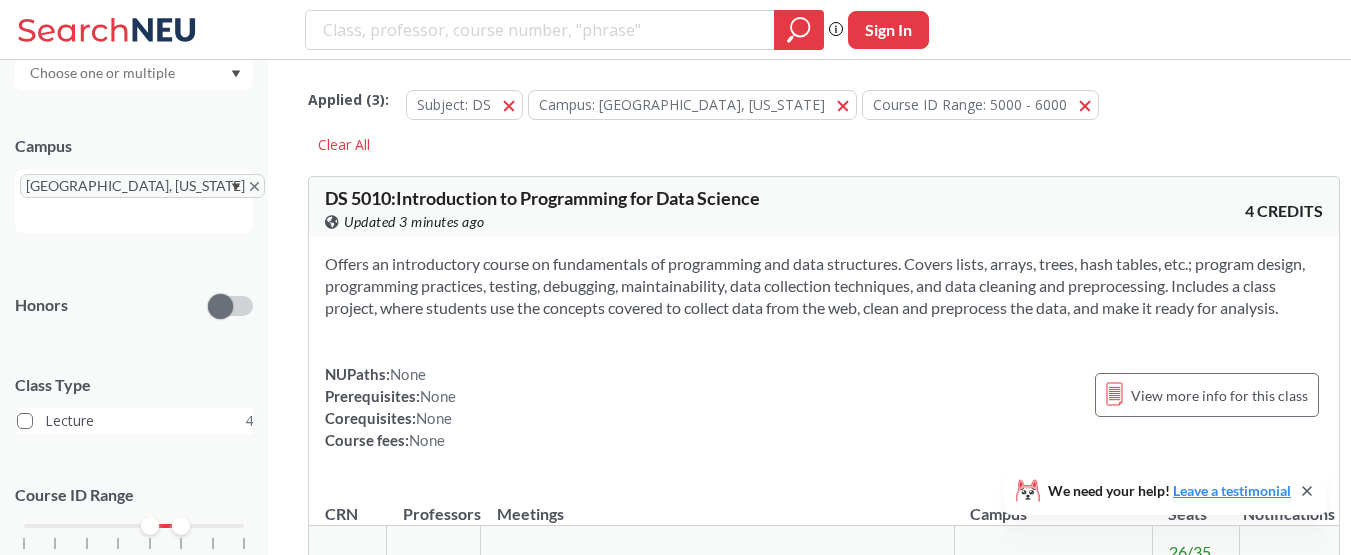 click at bounding box center (25, 421) 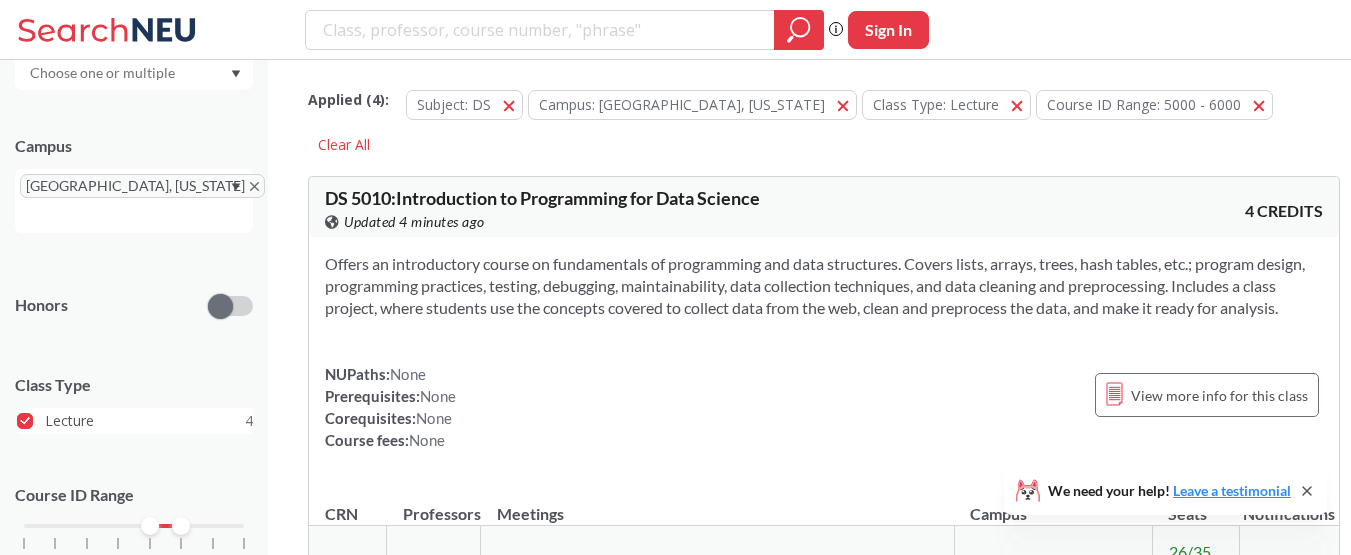 click at bounding box center [25, 421] 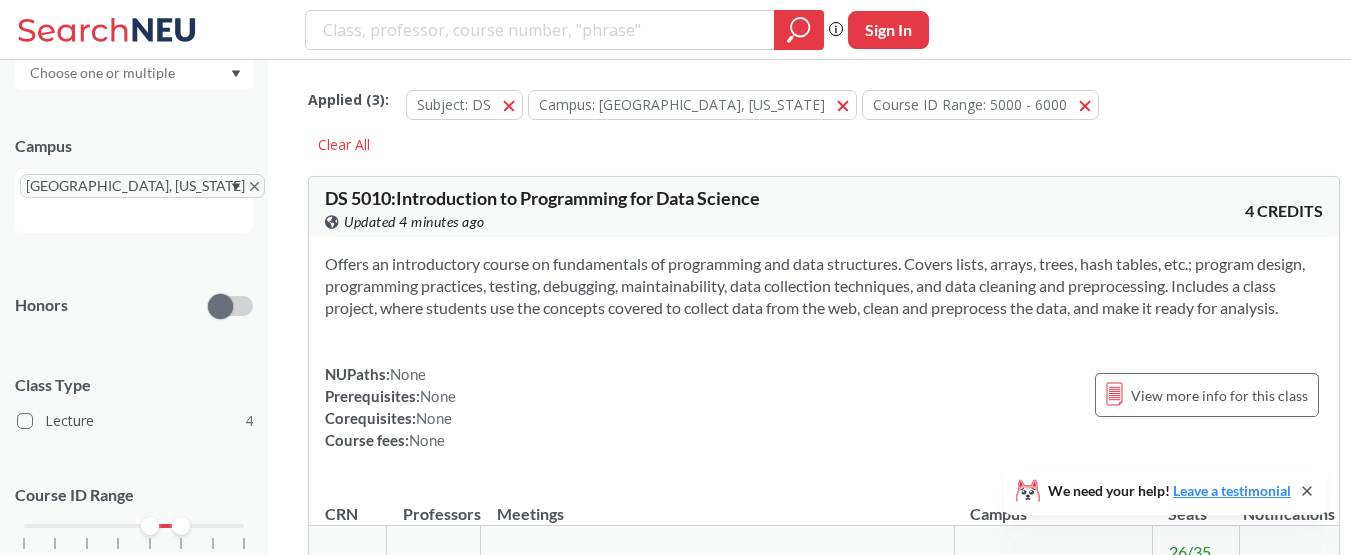 click at bounding box center [220, 306] 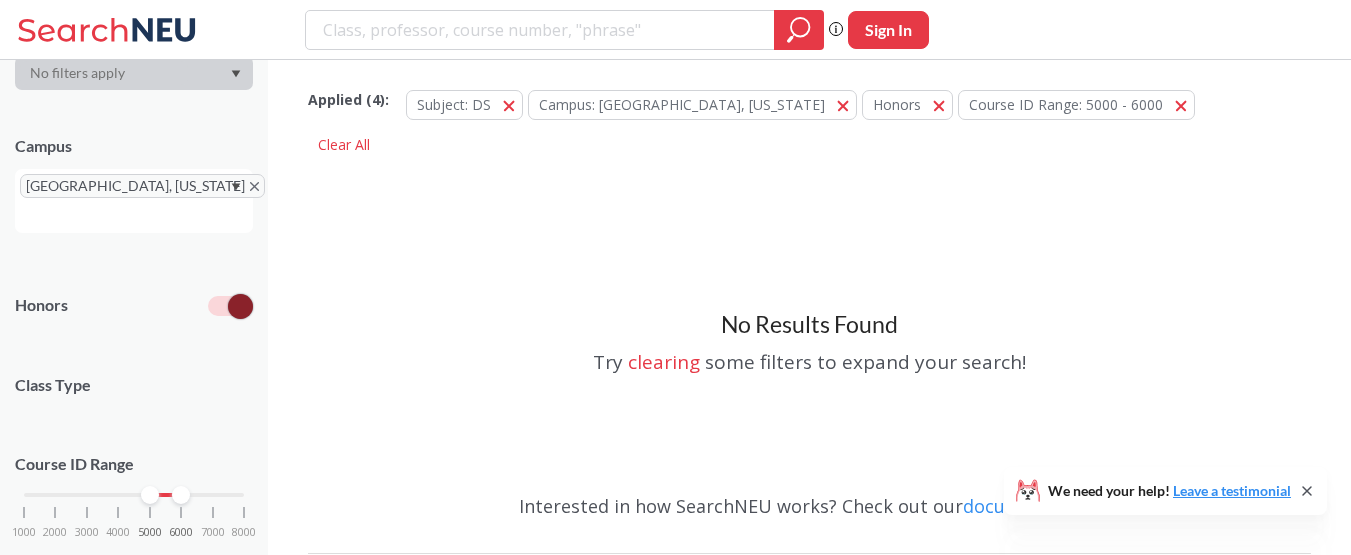 click at bounding box center [230, 306] 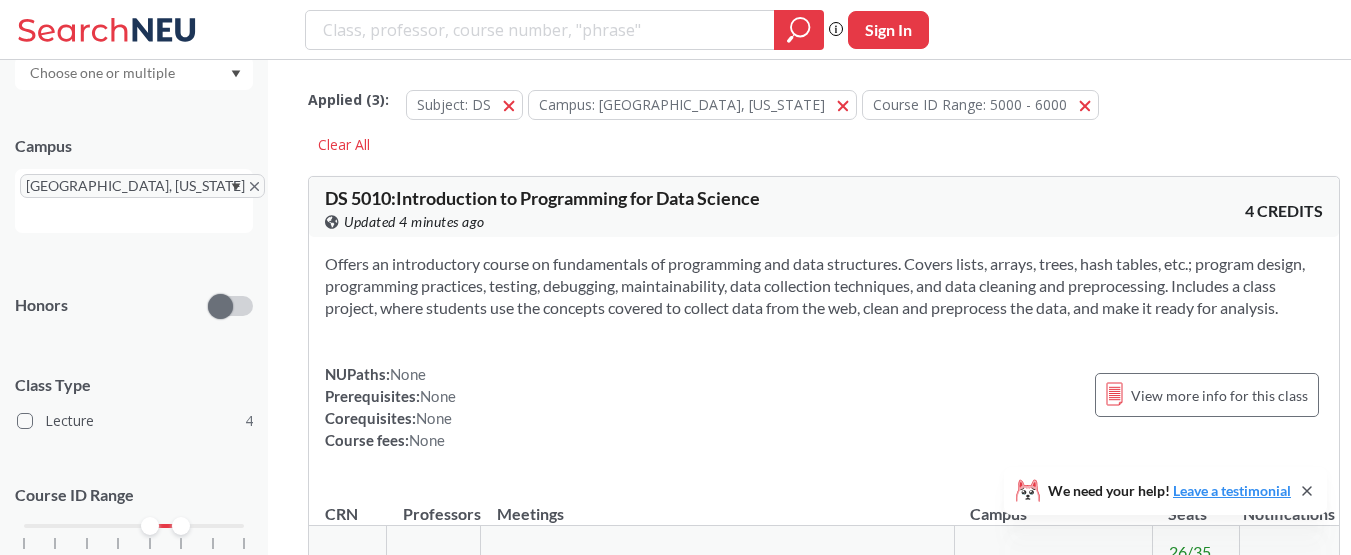 click on "NEU CPS LAW Semesters Fall 2025 Subject DS NU [GEOGRAPHIC_DATA] [GEOGRAPHIC_DATA], [US_STATE] Honors Class Type Lecture 4 Course ID Range 1000 2000 3000 4000 5000 6000 7000 8000" at bounding box center [134, 307] 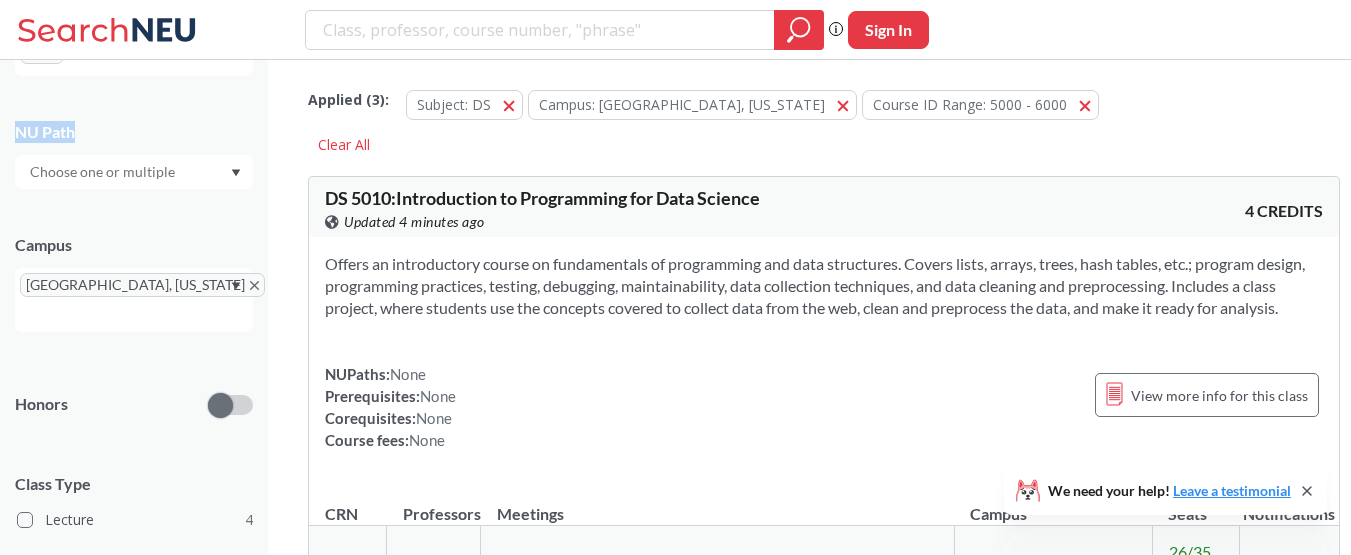 click on "NEU CPS LAW Semesters Fall 2025 Subject DS NU [GEOGRAPHIC_DATA] [GEOGRAPHIC_DATA], [US_STATE] Honors Class Type Lecture 4 Course ID Range 1000 2000 3000 4000 5000 6000 7000 8000" at bounding box center [134, 307] 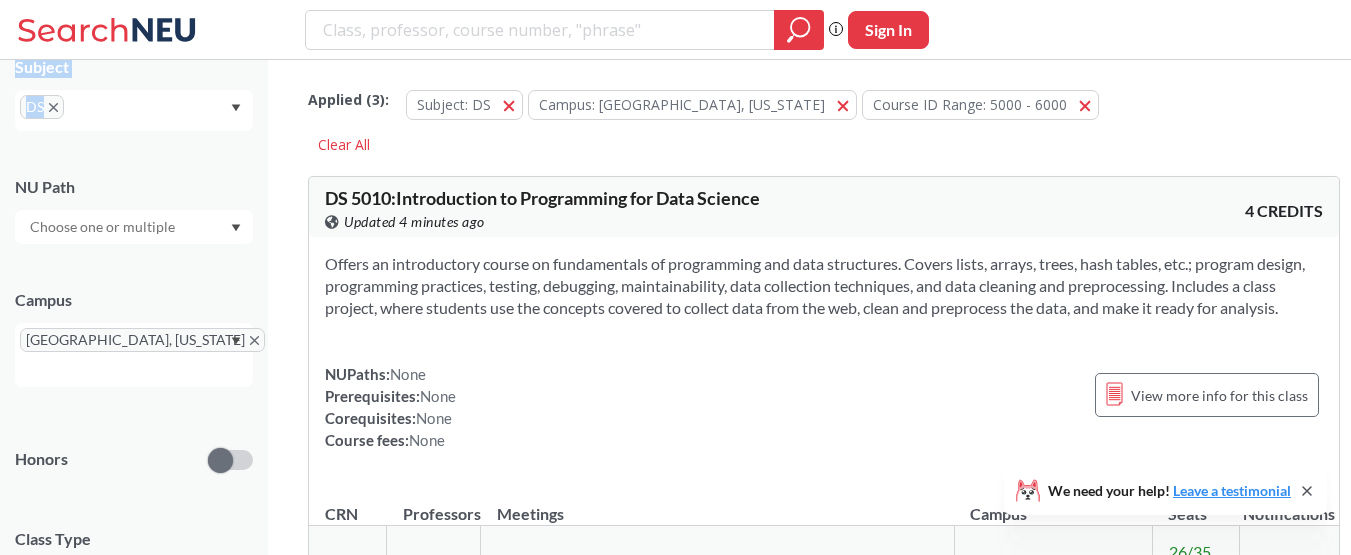 click on "NEU CPS LAW Semesters Fall 2025 Subject DS NU [GEOGRAPHIC_DATA] [GEOGRAPHIC_DATA], [US_STATE] Honors Class Type Lecture 4 Course ID Range 1000 2000 3000 4000 5000 6000 7000 8000" at bounding box center (134, 307) 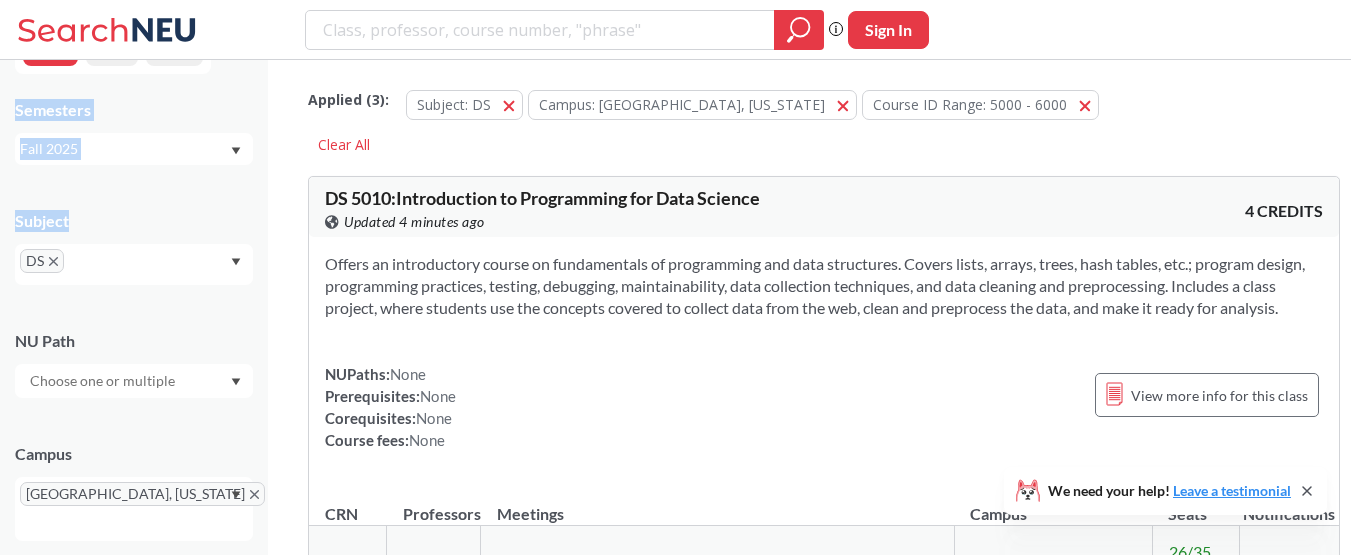 click on "NEU CPS LAW Semesters Fall 2025 Subject DS NU [GEOGRAPHIC_DATA] [GEOGRAPHIC_DATA], [US_STATE] Honors Class Type Lecture 4 Course ID Range 1000 2000 3000 4000 5000 6000 7000 8000" at bounding box center [134, 307] 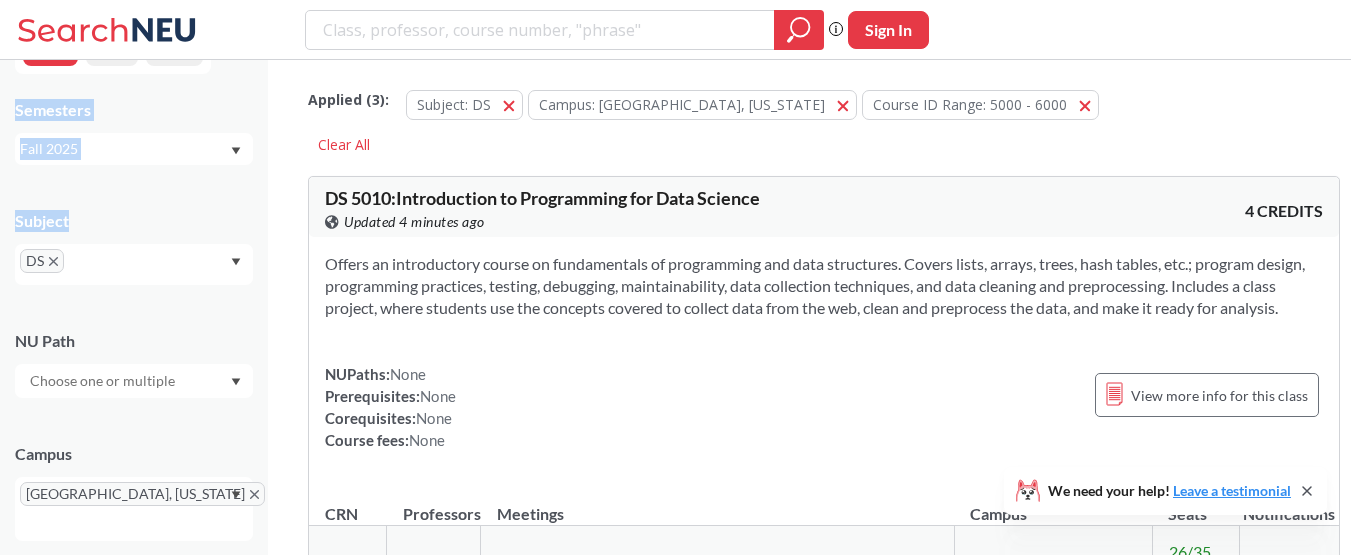 scroll, scrollTop: 4, scrollLeft: 0, axis: vertical 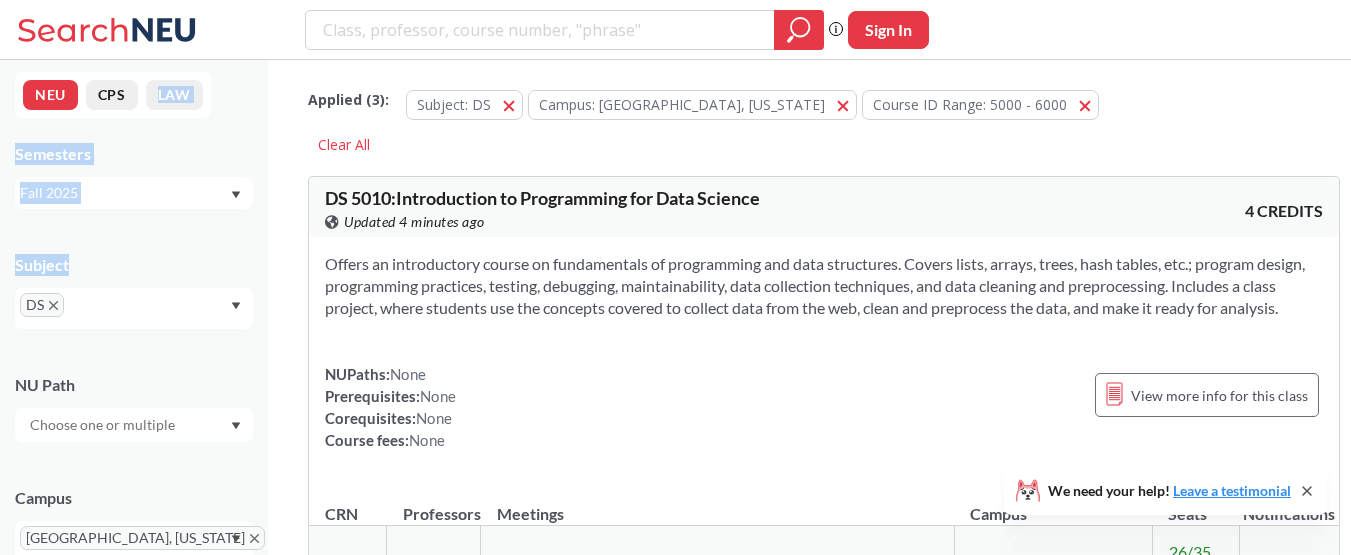 click on "NEU CPS LAW Semesters Fall 2025 Subject DS NU [GEOGRAPHIC_DATA] [GEOGRAPHIC_DATA], [US_STATE] Honors Class Type Lecture 4 Course ID Range 1000 2000 3000 4000 5000 6000 7000 8000" at bounding box center [134, 307] 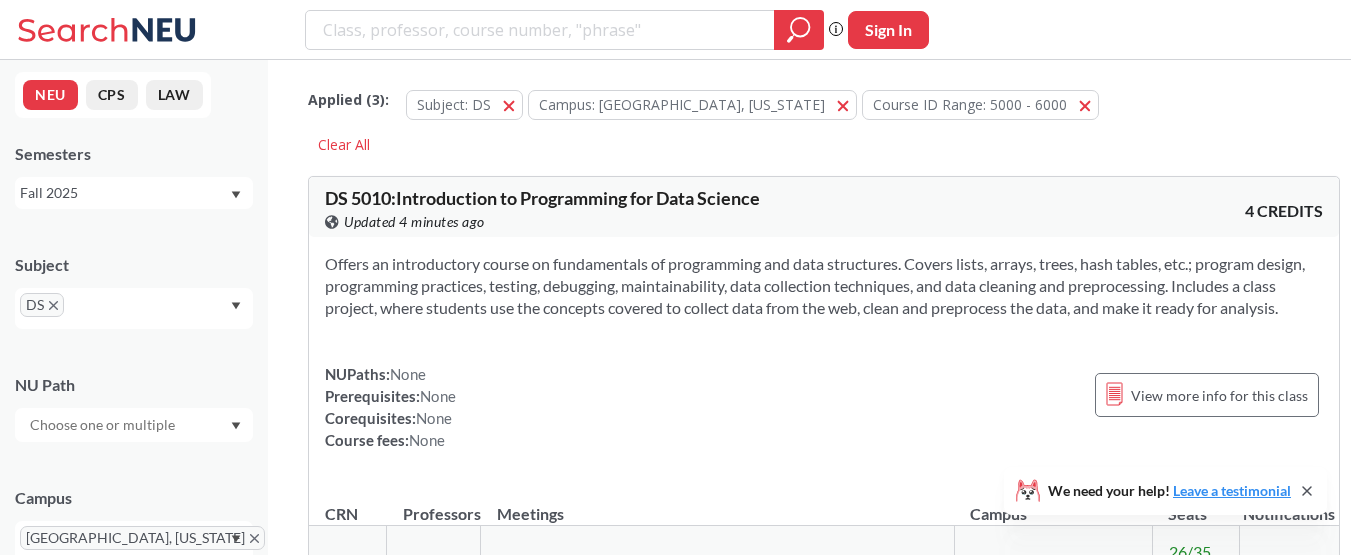 click on "NEU CPS LAW Semesters Fall 2025 Subject DS NU [GEOGRAPHIC_DATA] [GEOGRAPHIC_DATA], [US_STATE] Honors Class Type Lecture 4 Course ID Range 1000 2000 3000 4000 5000 6000 7000 8000" at bounding box center (134, 307) 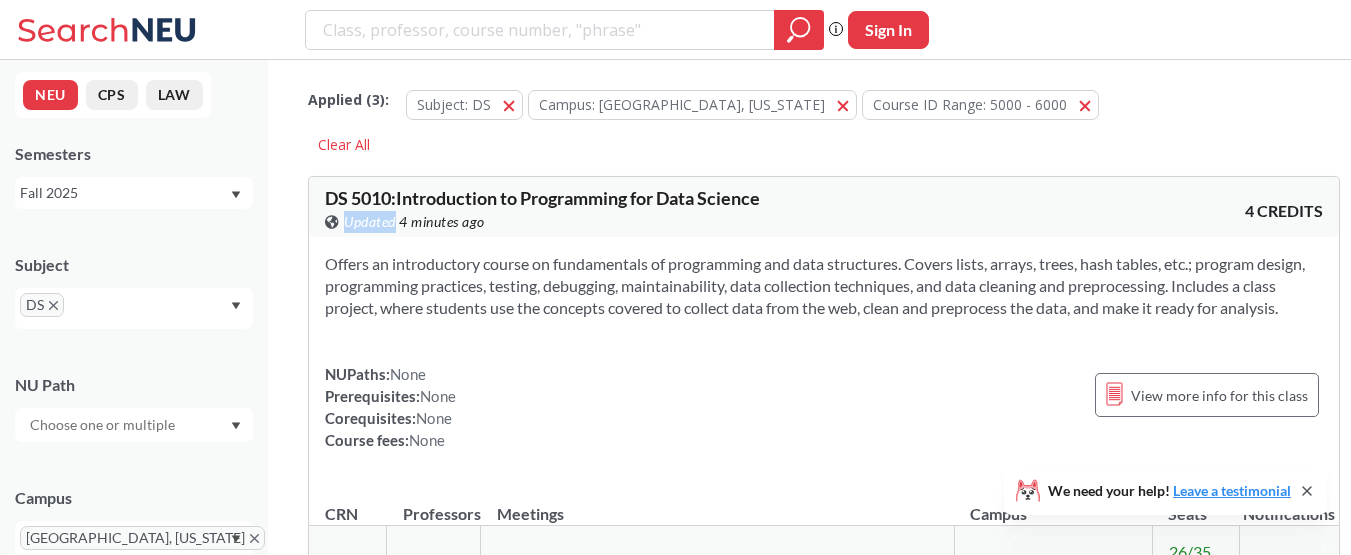 click on "Applied ( 3 ): Subject: DS DS Campus: [GEOGRAPHIC_DATA], [US_STATE] [GEOGRAPHIC_DATA], [US_STATE] Course ID Range: 5000 - 6000 5000 - 6000 Clear All DS   5010 :  Introduction to Programming for Data Science View this course on Banner. Updated 4 minutes ago 4 CREDITS
Offers an introductory course on fundamentals of programming and data structures. Covers lists, arrays, trees, hash tables, etc.; program design, programming practices, testing, debugging, maintainability, data collection techniques, and data cleaning and preprocessing. Includes a class project, where students use the concepts covered to collect data from the web, clean and preprocess the data, and make it ready for analysis.
NUPaths:  None Prerequisites:  None Corequisites:  None Course fees:  None View more info for this class CRN  Professors   Meetings   Campus   Seats   Notifications  20410 View this section on Banner. TBA S M T W T F S 3:25 - 5:05 pm [PERSON_NAME][GEOGRAPHIC_DATA][PERSON_NAME] 165 [GEOGRAPHIC_DATA] 26 / 35 20/20 Waitlist Seats There are still seats remaining for this section 21101 S" at bounding box center [824, 1709] 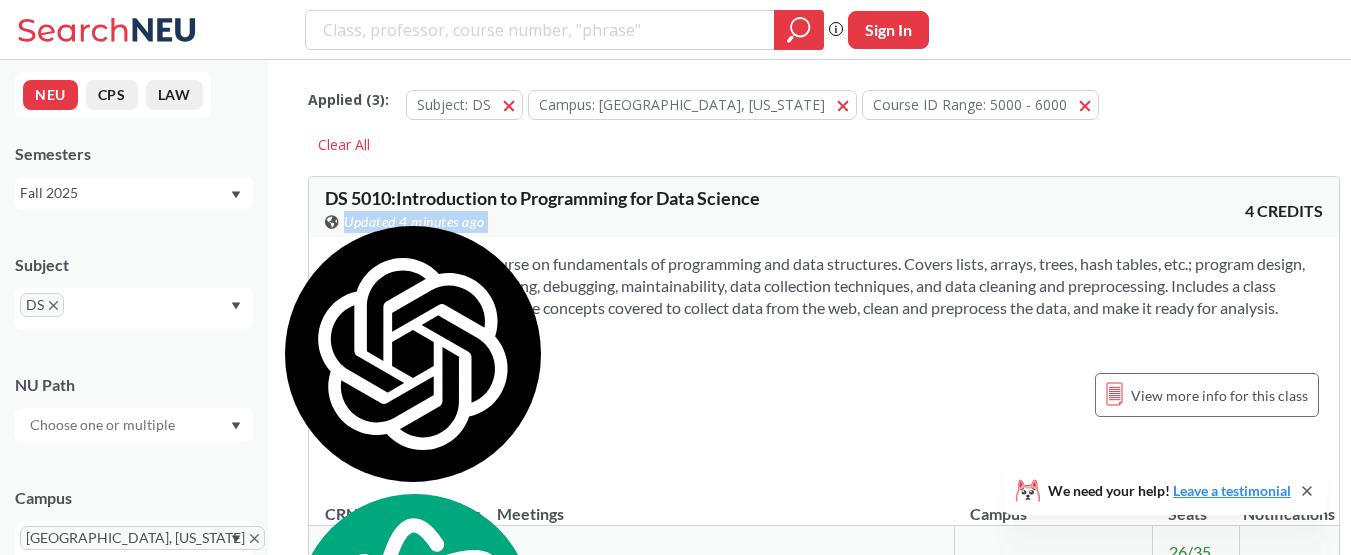 click on "Applied ( 3 ): Subject: DS DS Campus: [GEOGRAPHIC_DATA], [US_STATE] [GEOGRAPHIC_DATA], [US_STATE] Course ID Range: 5000 - 6000 5000 - 6000 Clear All DS   5010 :  Introduction to Programming for Data Science View this course on Banner. Updated 4 minutes ago 4 CREDITS
Offers an introductory course on fundamentals of programming and data structures. Covers lists, arrays, trees, hash tables, etc.; program design, programming practices, testing, debugging, maintainability, data collection techniques, and data cleaning and preprocessing. Includes a class project, where students use the concepts covered to collect data from the web, clean and preprocess the data, and make it ready for analysis.
NUPaths:  None Prerequisites:  None Corequisites:  None Course fees:  None View more info for this class CRN  Professors   Meetings   Campus   Seats   Notifications  20410 View this section on Banner. TBA S M T W T F S 3:25 - 5:05 pm [PERSON_NAME][GEOGRAPHIC_DATA][PERSON_NAME] 165 [GEOGRAPHIC_DATA] 26 / 35 20/20 Waitlist Seats There are still seats remaining for this section 21101 S" at bounding box center [824, 1709] 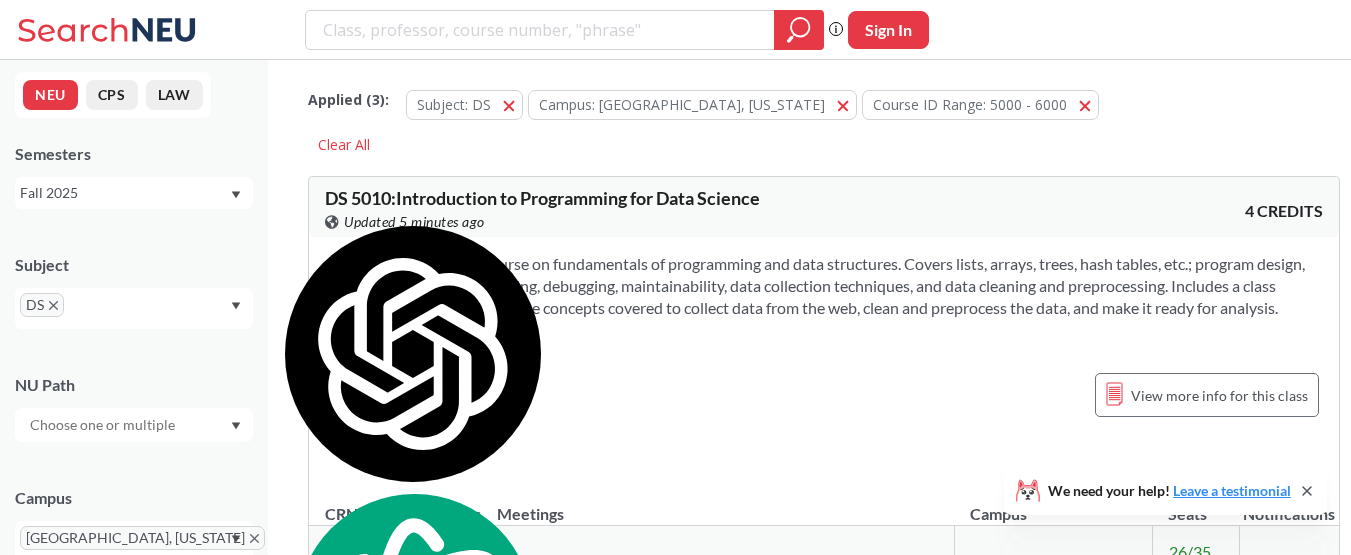 click on "Subject DS" at bounding box center (134, 281) 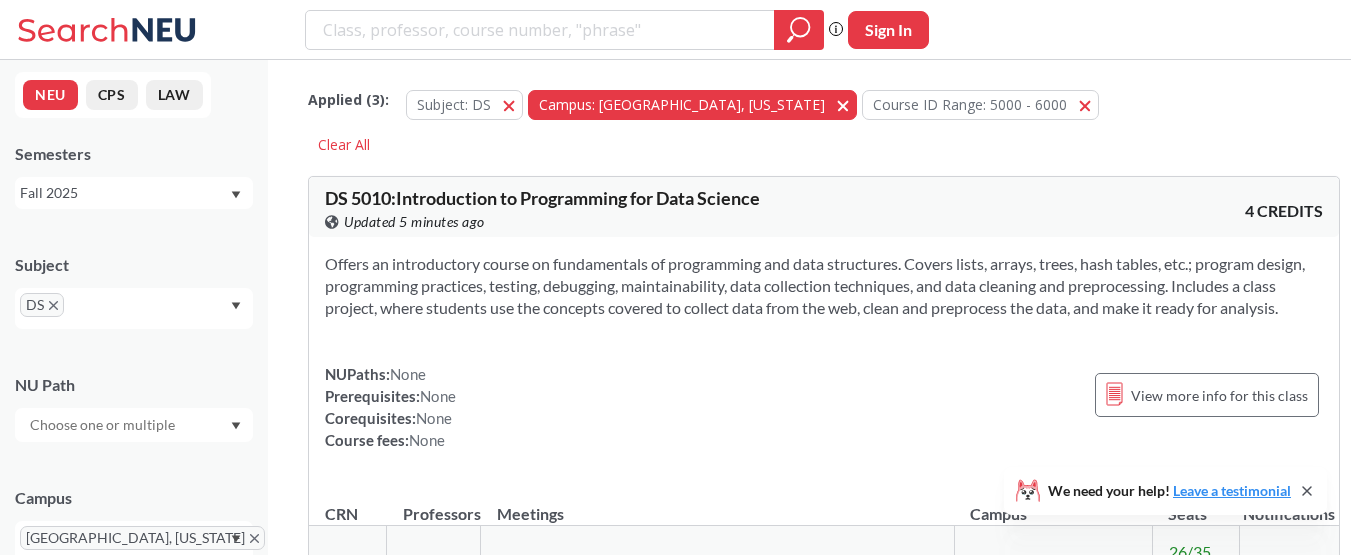 click on "Campus: [GEOGRAPHIC_DATA], [US_STATE]" at bounding box center (682, 104) 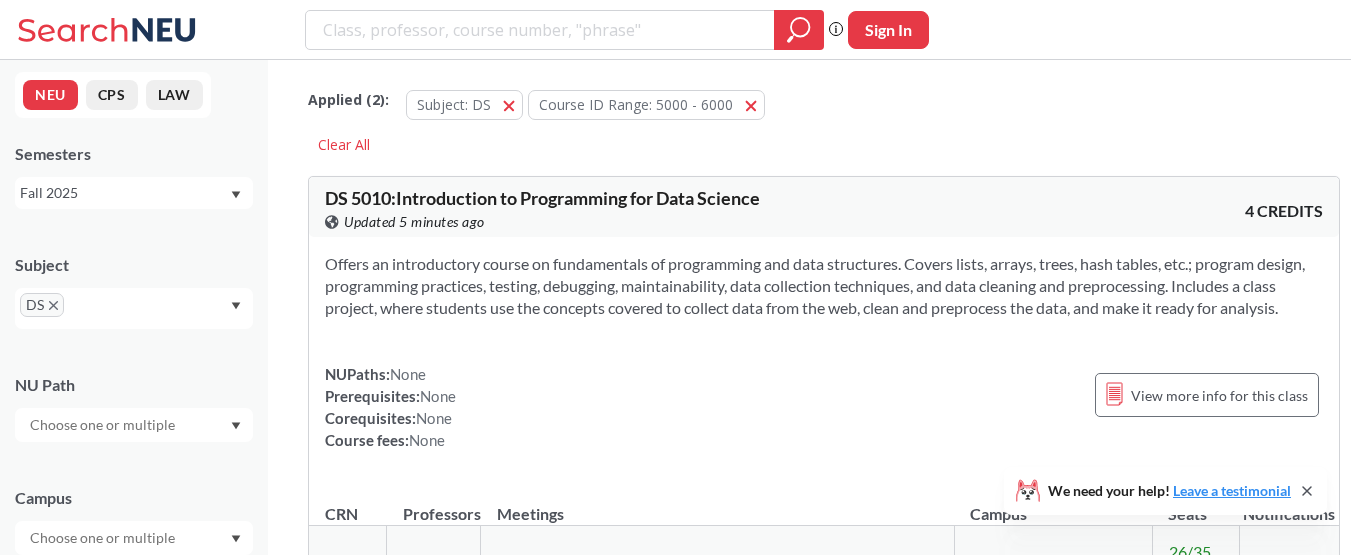 click on "Applied ( 2 ): Subject: DS DS Course ID Range: 5000 - 6000 5000 - 6000 Clear All DS   5010 :  Introduction to Programming for Data Science View this course on Banner. Updated 5 minutes ago 4 CREDITS
Offers an introductory course on fundamentals of programming and data structures. Covers lists, arrays, trees, hash tables, etc.; program design, programming practices, testing, debugging, maintainability, data collection techniques, and data cleaning and preprocessing. Includes a class project, where students use the concepts covered to collect data from the web, clean and preprocess the data, and make it ready for analysis.
NUPaths:  None Prerequisites:  None Corequisites:  None Course fees:  None View more info for this class CRN  Professors   Meetings   Campus   Seats   Notifications  20410 View this section on Banner. TBA S M T W T F S 3:25 - 5:05 pm [PERSON_NAME][GEOGRAPHIC_DATA][PERSON_NAME] 165 [GEOGRAPHIC_DATA] 26 / 35 20/20 Waitlist Seats There are still seats remaining for this section 21101 View this section on Banner. TBA S M T W" at bounding box center [824, 2190] 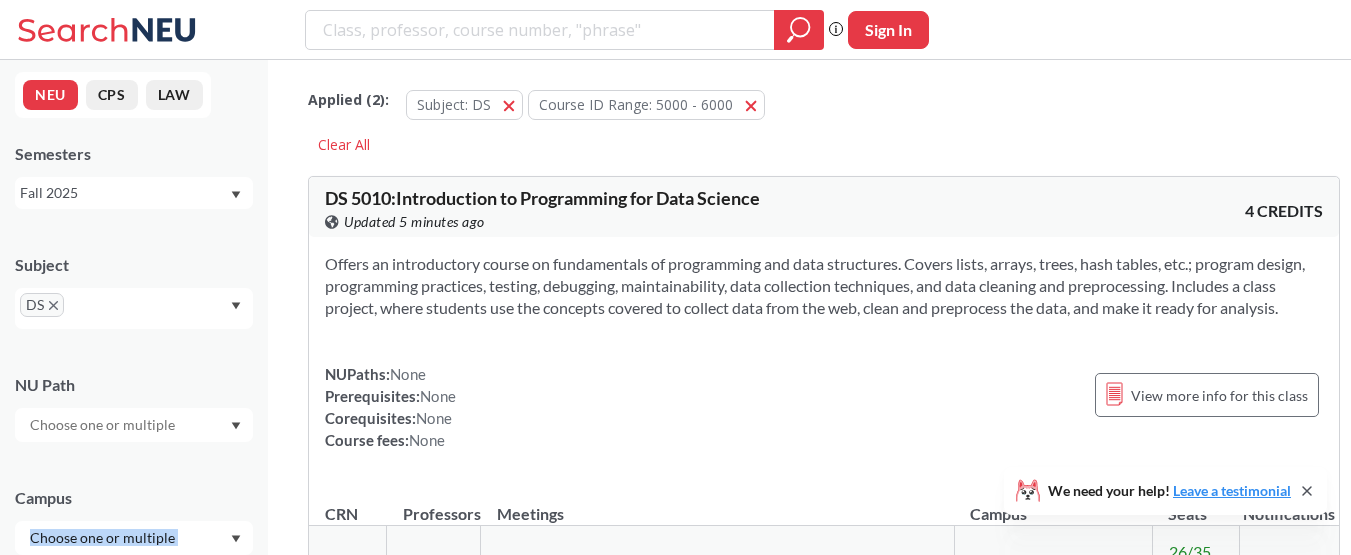 click on "NEU CPS LAW Semesters Fall 2025 Subject DS NU Path Campus Honors Class Type Lecture 6 Course ID Range 1000 2000 3000 4000 5000 6000 7000 8000" at bounding box center [134, 307] 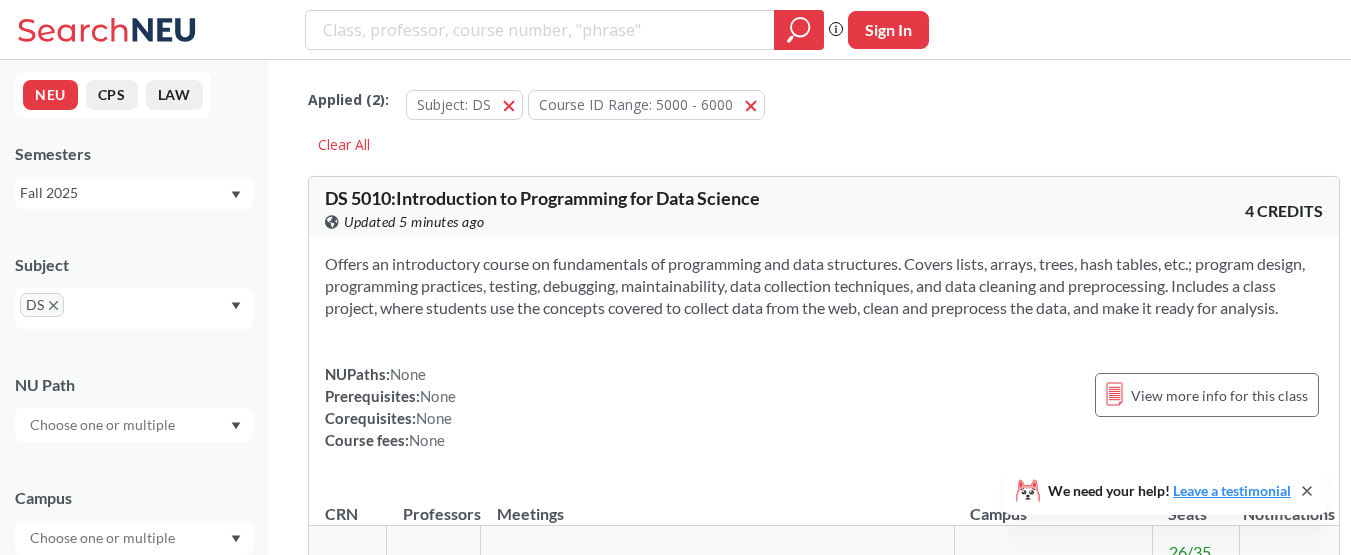 click on "NEU CPS LAW Semesters Fall 2025 Subject DS NU Path Campus Honors Class Type Lecture 6 Course ID Range 1000 2000 3000 4000 5000 6000 7000 8000" at bounding box center [134, 307] 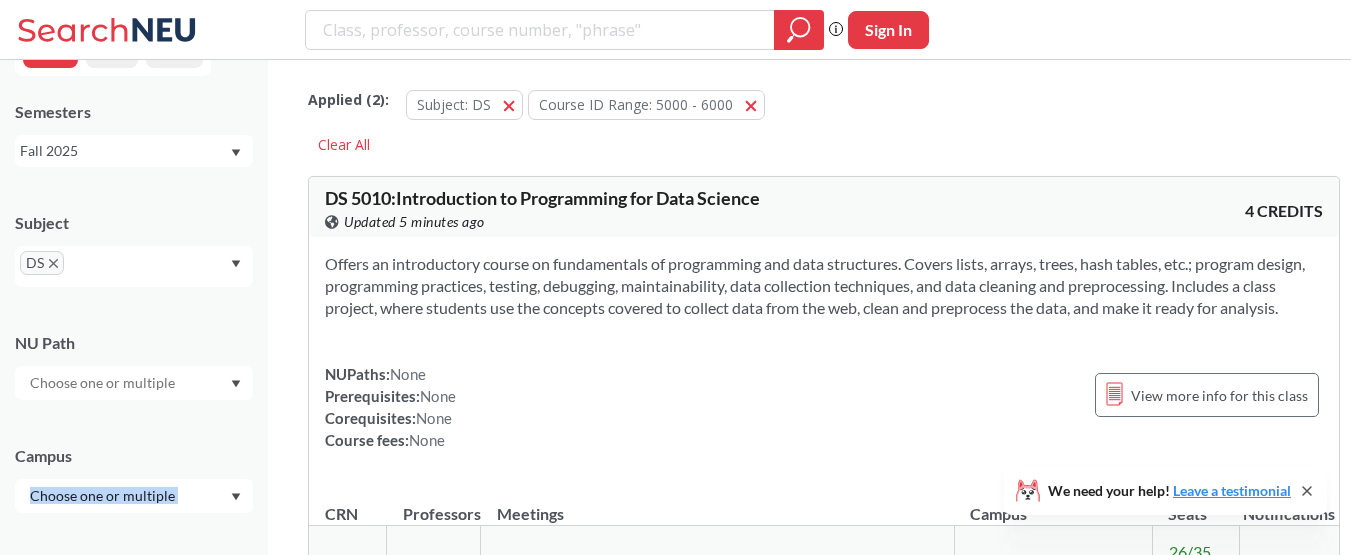 click on "NEU CPS LAW Semesters Fall 2025 Subject DS NU Path Campus Honors Class Type Lecture 6 Course ID Range 1000 2000 3000 4000 5000 6000 7000 8000" at bounding box center [134, 307] 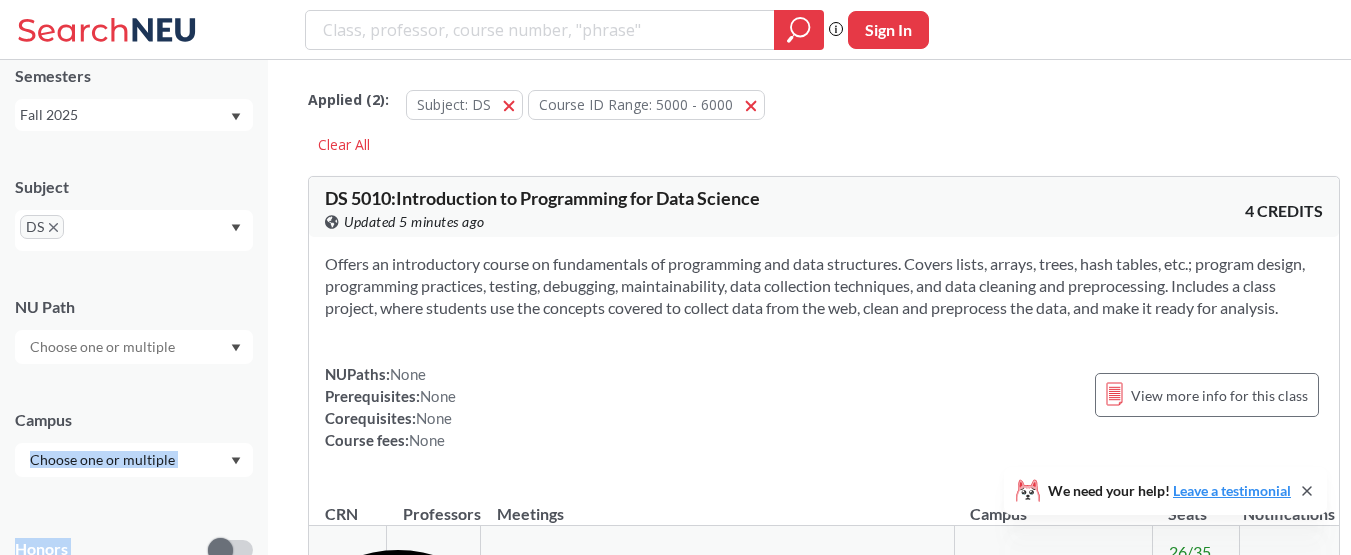 click 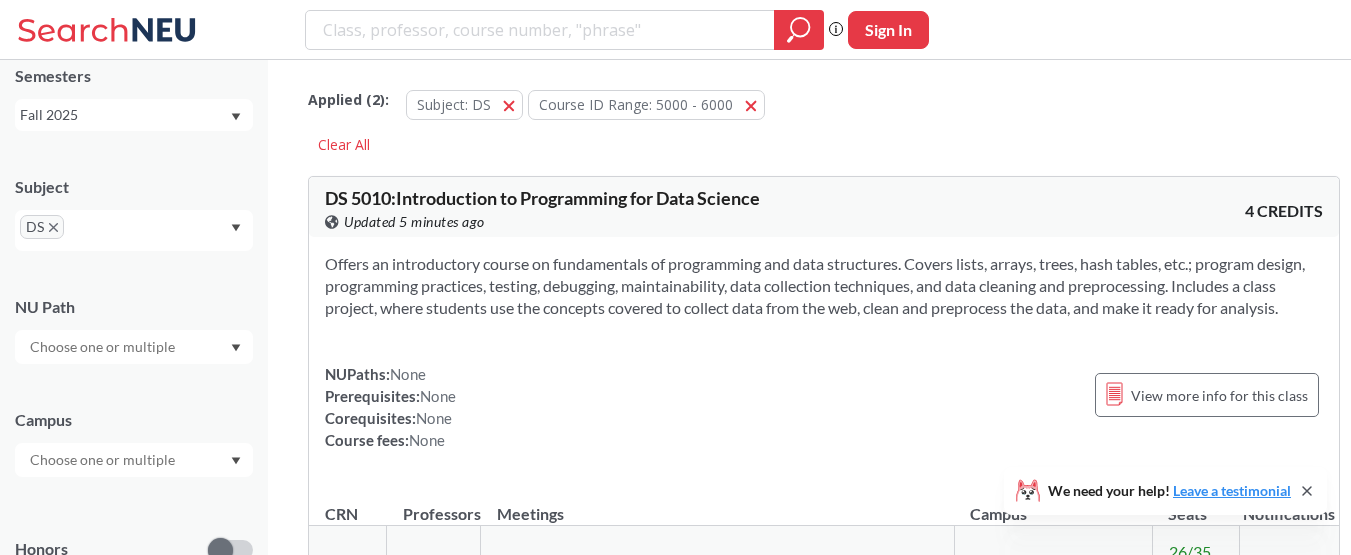 click on "Applied ( 2 ): Subject: DS DS Course ID Range: 5000 - 6000 5000 - 6000 Clear All DS   5010 :  Introduction to Programming for Data Science View this course on Banner. Updated 5 minutes ago 4 CREDITS
Offers an introductory course on fundamentals of programming and data structures. Covers lists, arrays, trees, hash tables, etc.; program design, programming practices, testing, debugging, maintainability, data collection techniques, and data cleaning and preprocessing. Includes a class project, where students use the concepts covered to collect data from the web, clean and preprocess the data, and make it ready for analysis.
NUPaths:  None Prerequisites:  None Corequisites:  None Course fees:  None View more info for this class CRN  Professors   Meetings   Campus   Seats   Notifications  20410 View this section on Banner. TBA S M T W T F S 3:25 - 5:05 pm [PERSON_NAME][GEOGRAPHIC_DATA][PERSON_NAME] 165 [GEOGRAPHIC_DATA] 26 / 35 20/20 Waitlist Seats There are still seats remaining for this section 21101 View this section on Banner. TBA S M T W" at bounding box center (824, 2190) 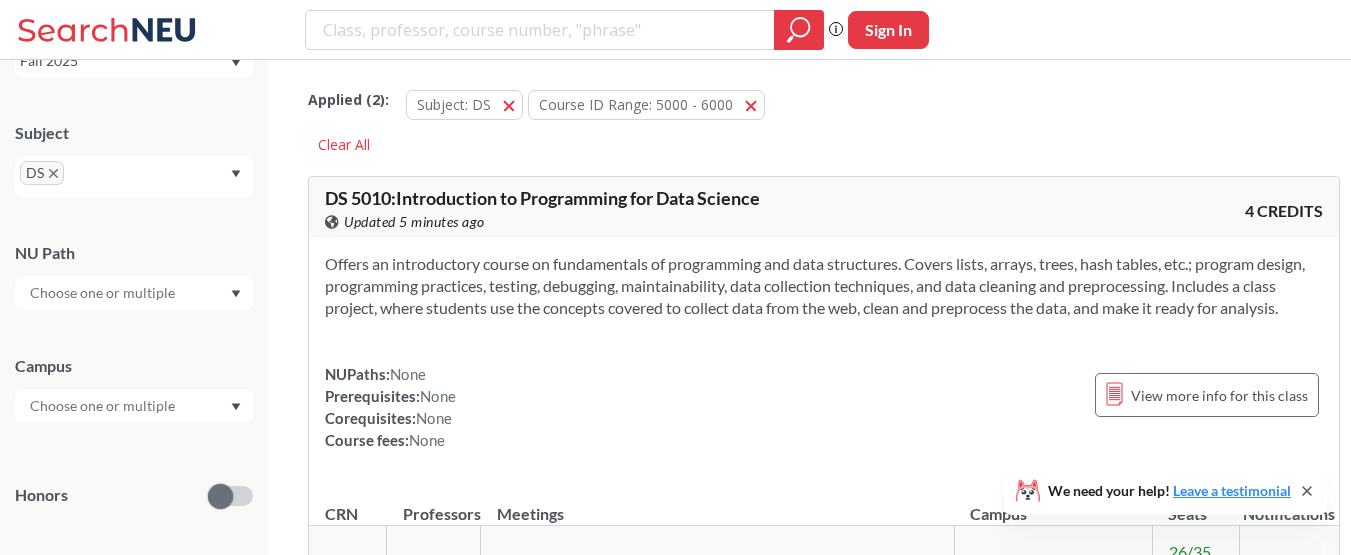click on "NEU CPS LAW Semesters Fall 2025 Subject DS NU Path Campus Honors Class Type Lecture 6 Course ID Range 1000 2000 3000 4000 5000 6000 7000 8000" at bounding box center [134, 307] 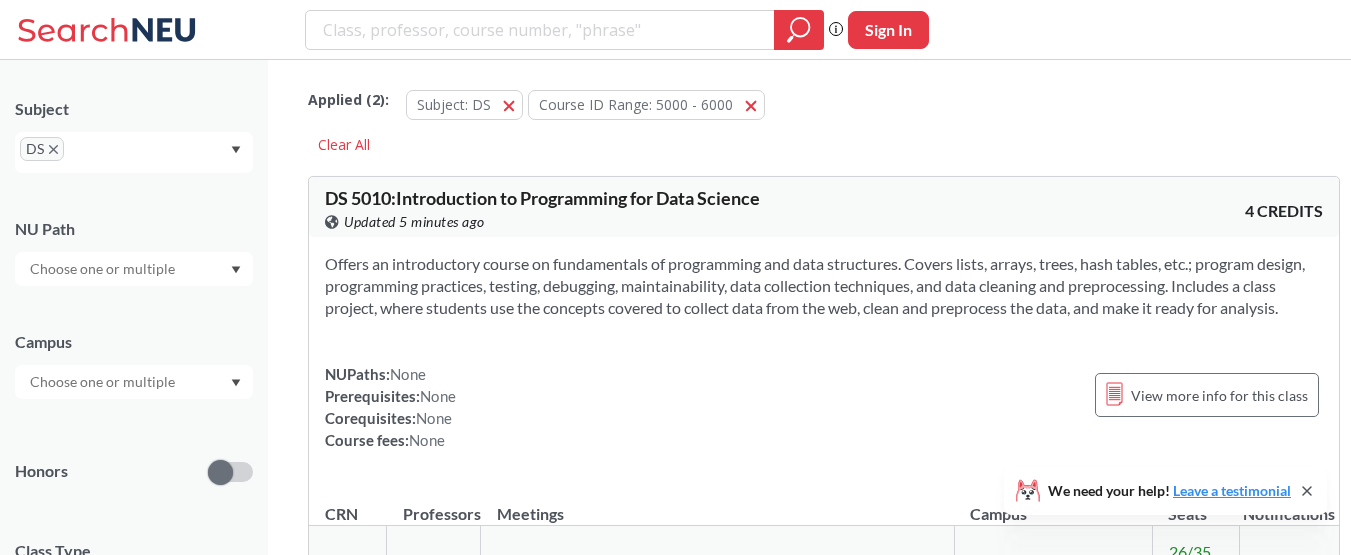 click 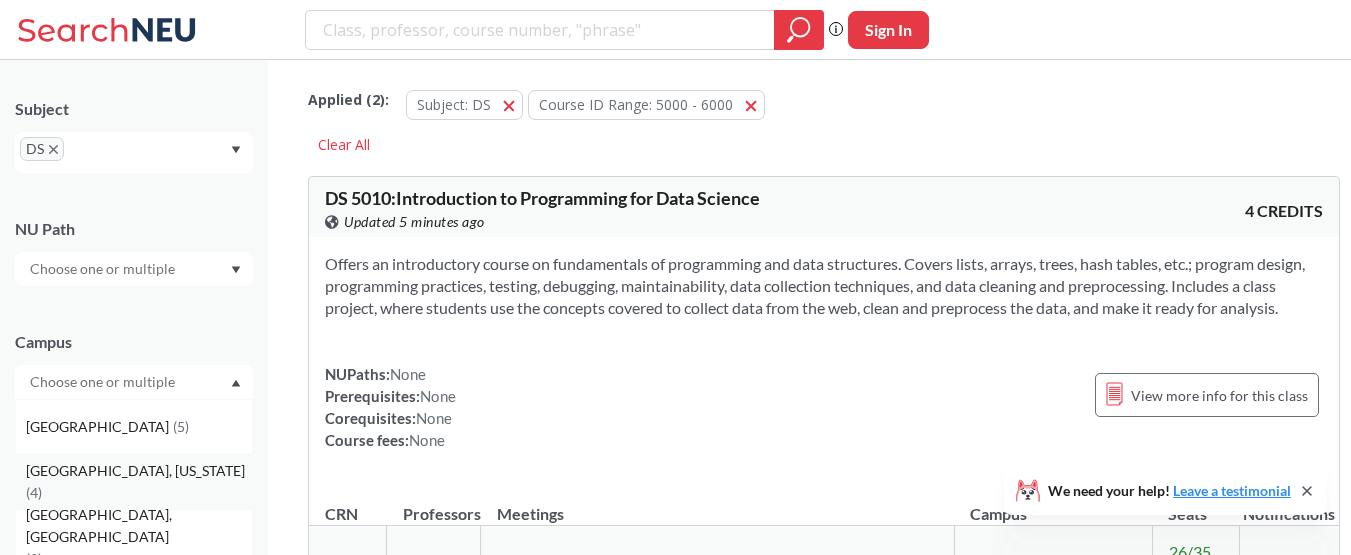 click on "( 4 )" at bounding box center (34, 492) 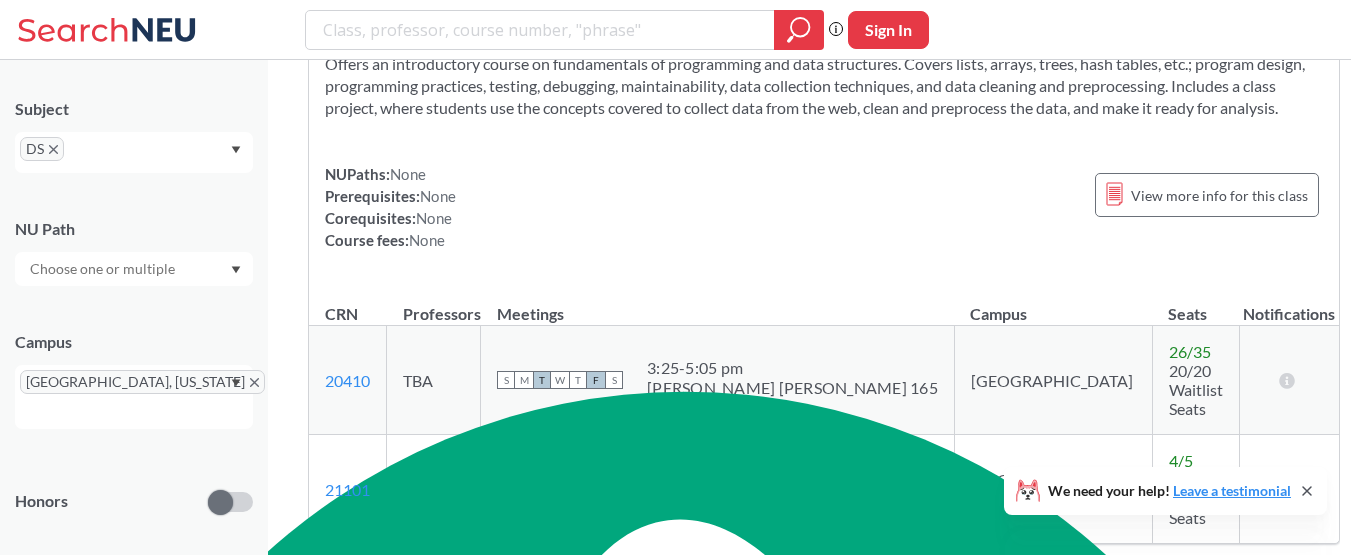 scroll, scrollTop: 240, scrollLeft: 0, axis: vertical 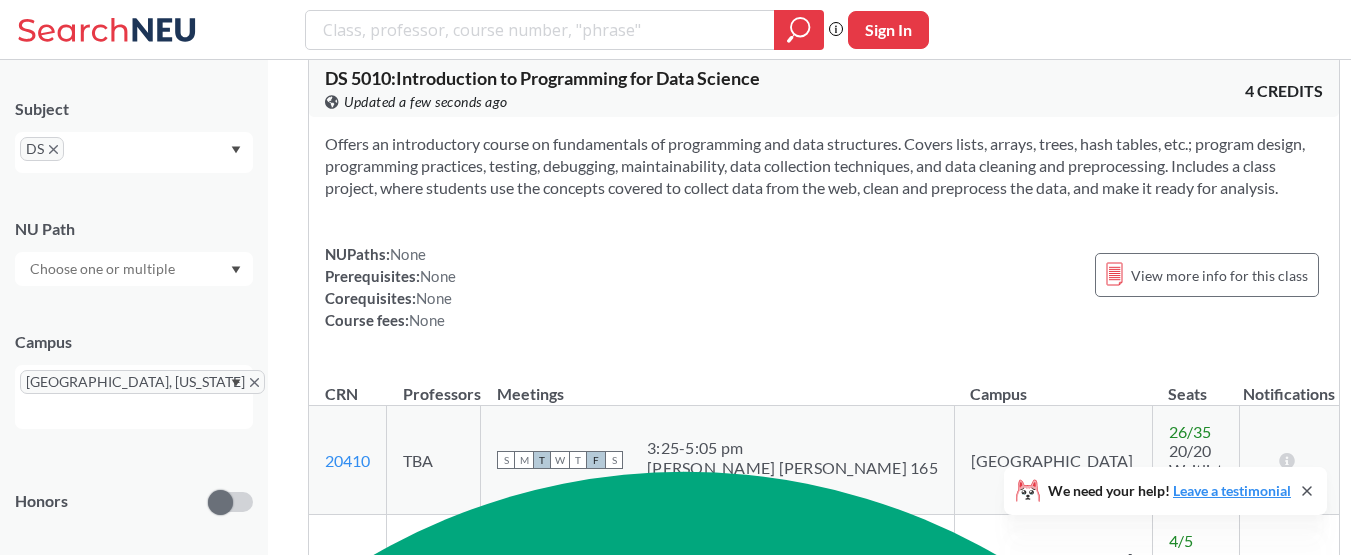 click at bounding box center [134, 269] 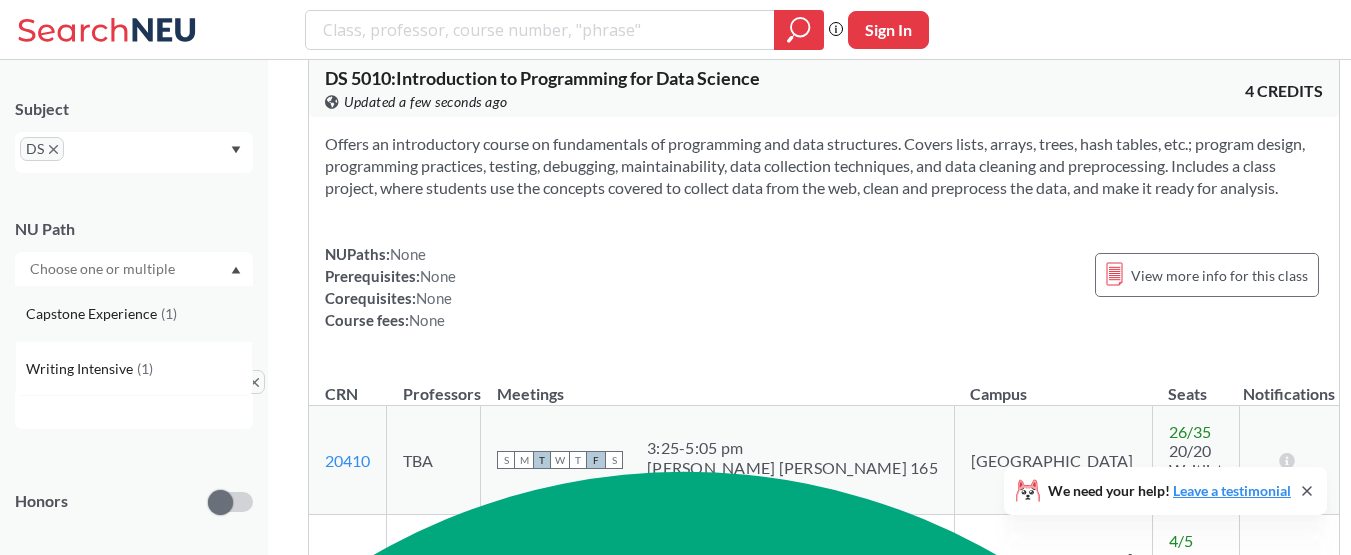 click on "( 1 )" at bounding box center (169, 313) 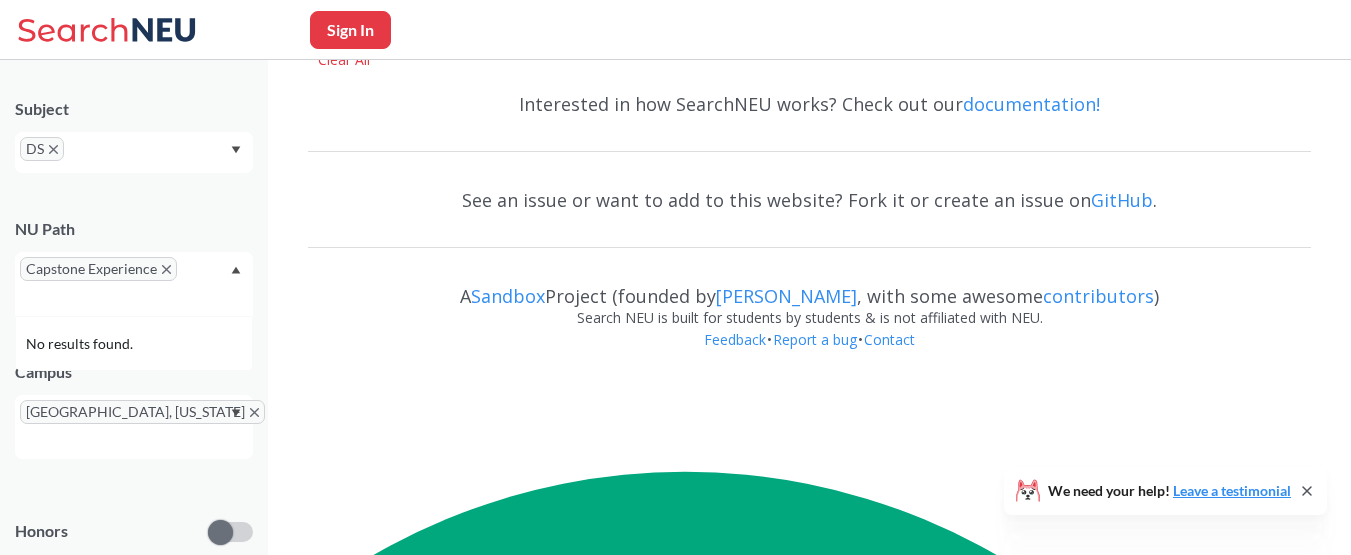 scroll, scrollTop: 0, scrollLeft: 0, axis: both 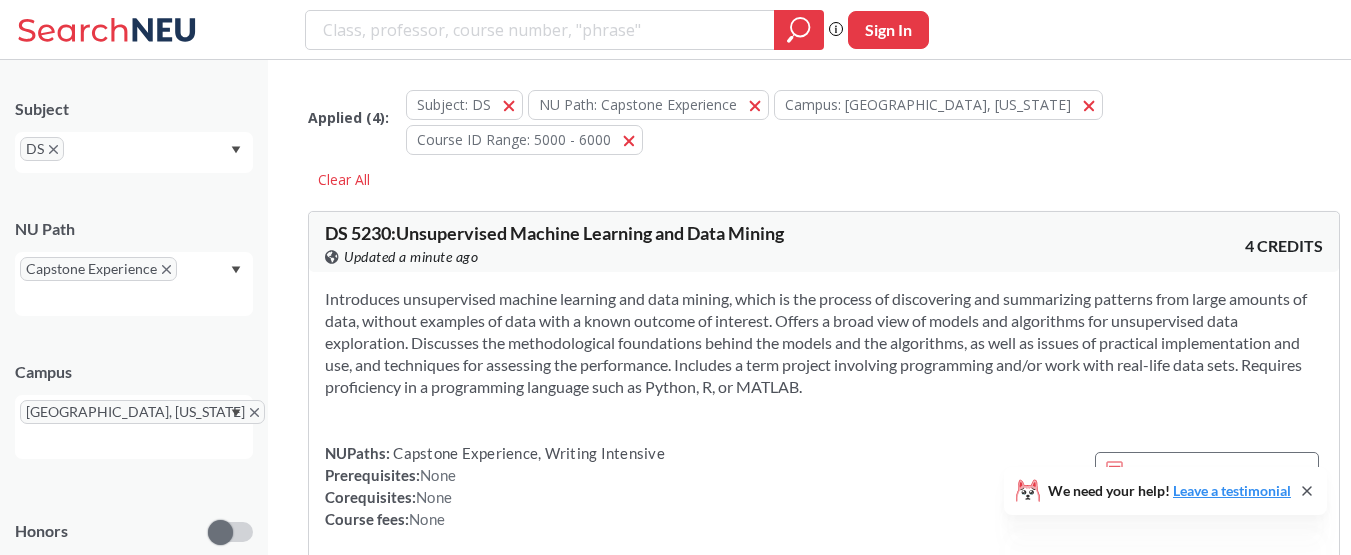 click 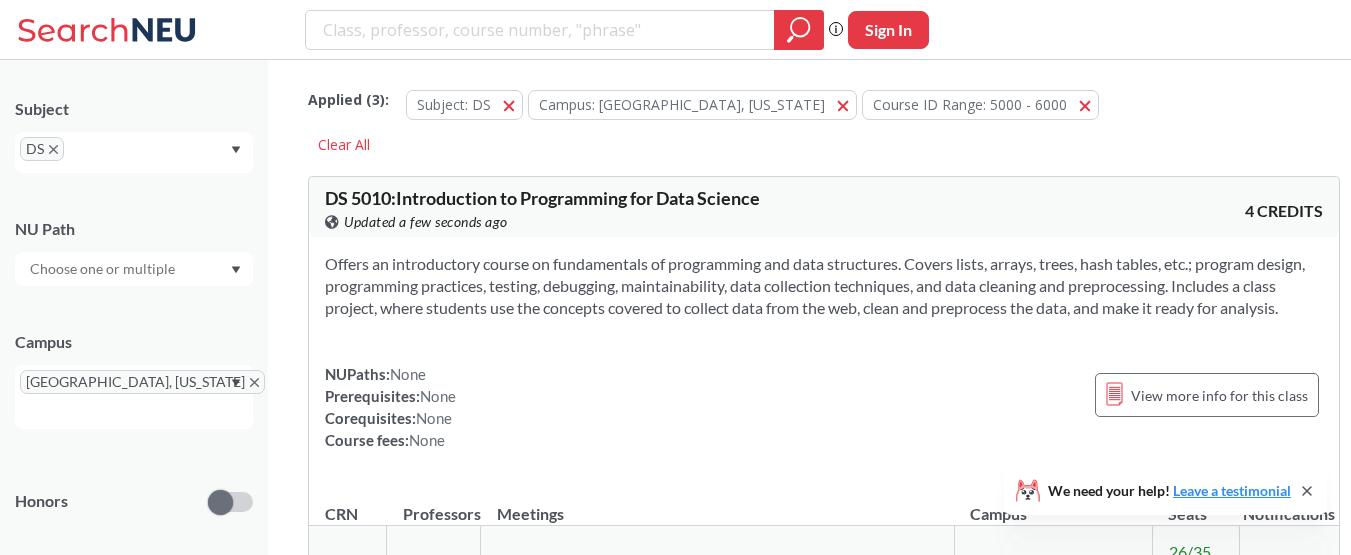 click on "Applied ( 3 ): Subject: DS DS Campus: [GEOGRAPHIC_DATA], [US_STATE] [GEOGRAPHIC_DATA], [US_STATE] Course ID Range: 5000 - 6000 5000 - 6000 Clear All DS   5010 :  Introduction to Programming for Data Science View this course on Banner. Updated a few seconds ago 4 CREDITS
Offers an introductory course on fundamentals of programming and data structures. Covers lists, arrays, trees, hash tables, etc.; program design, programming practices, testing, debugging, maintainability, data collection techniques, and data cleaning and preprocessing. Includes a class project, where students use the concepts covered to collect data from the web, clean and preprocess the data, and make it ready for analysis.
NUPaths:  None Prerequisites:  None Corequisites:  None Course fees:  None View more info for this class CRN  Professors   Meetings   Campus   Seats   Notifications  20410 View this section on Banner. TBA S M T W T F S 3:25 - 5:05 pm [PERSON_NAME][GEOGRAPHIC_DATA][PERSON_NAME] 165 [GEOGRAPHIC_DATA] 26 / 35 20/20 Waitlist Seats There are still seats remaining for this section TBA" at bounding box center (824, 1709) 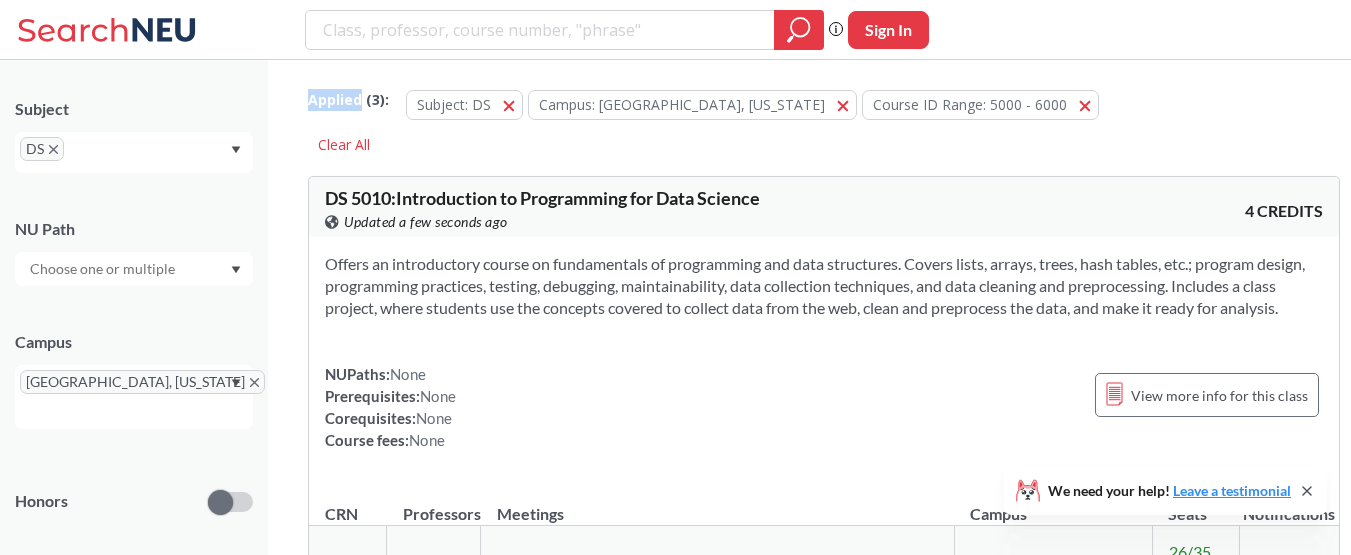 click on "Applied ( 3 ): Subject: DS DS Campus: [GEOGRAPHIC_DATA], [US_STATE] [GEOGRAPHIC_DATA], [US_STATE] Course ID Range: 5000 - 6000 5000 - 6000 Clear All DS   5010 :  Introduction to Programming for Data Science View this course on Banner. Updated a few seconds ago 4 CREDITS
Offers an introductory course on fundamentals of programming and data structures. Covers lists, arrays, trees, hash tables, etc.; program design, programming practices, testing, debugging, maintainability, data collection techniques, and data cleaning and preprocessing. Includes a class project, where students use the concepts covered to collect data from the web, clean and preprocess the data, and make it ready for analysis.
NUPaths:  None Prerequisites:  None Corequisites:  None Course fees:  None View more info for this class CRN  Professors   Meetings   Campus   Seats   Notifications  20410 View this section on Banner. TBA S M T W T F S 3:25 - 5:05 pm [PERSON_NAME][GEOGRAPHIC_DATA][PERSON_NAME] 165 [GEOGRAPHIC_DATA] 26 / 35 20/20 Waitlist Seats There are still seats remaining for this section TBA" at bounding box center [824, 1709] 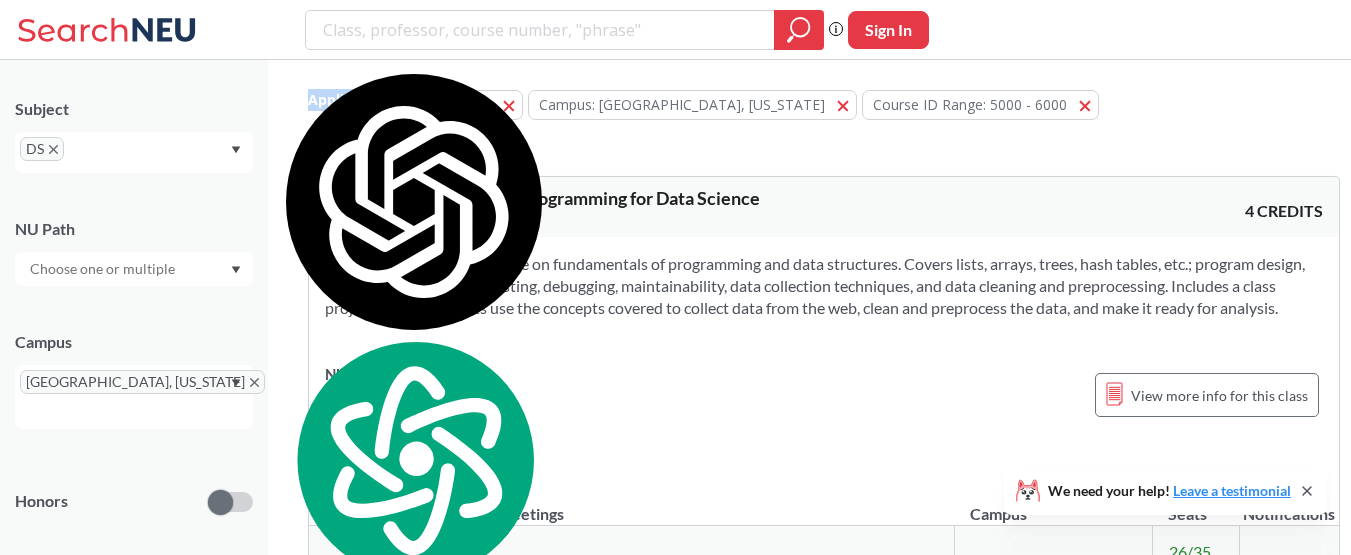 click on "Applied ( 3 ): Subject: DS DS Campus: [GEOGRAPHIC_DATA], [US_STATE] [GEOGRAPHIC_DATA], [US_STATE] Course ID Range: 5000 - 6000 5000 - 6000 Clear All DS   5010 :  Introduction to Programming for Data Science View this course on Banner. Updated a few seconds ago 4 CREDITS
Offers an introductory course on fundamentals of programming and data structures. Covers lists, arrays, trees, hash tables, etc.; program design, programming practices, testing, debugging, maintainability, data collection techniques, and data cleaning and preprocessing. Includes a class project, where students use the concepts covered to collect data from the web, clean and preprocess the data, and make it ready for analysis.
NUPaths:  None Prerequisites:  None Corequisites:  None Course fees:  None View more info for this class CRN  Professors   Meetings   Campus   Seats   Notifications  20410 View this section on Banner. TBA S M T W T F S 3:25 - 5:05 pm [PERSON_NAME][GEOGRAPHIC_DATA][PERSON_NAME] 165 [GEOGRAPHIC_DATA] 26 / 35 20/20 Waitlist Seats There are still seats remaining for this section TBA" at bounding box center (824, 1709) 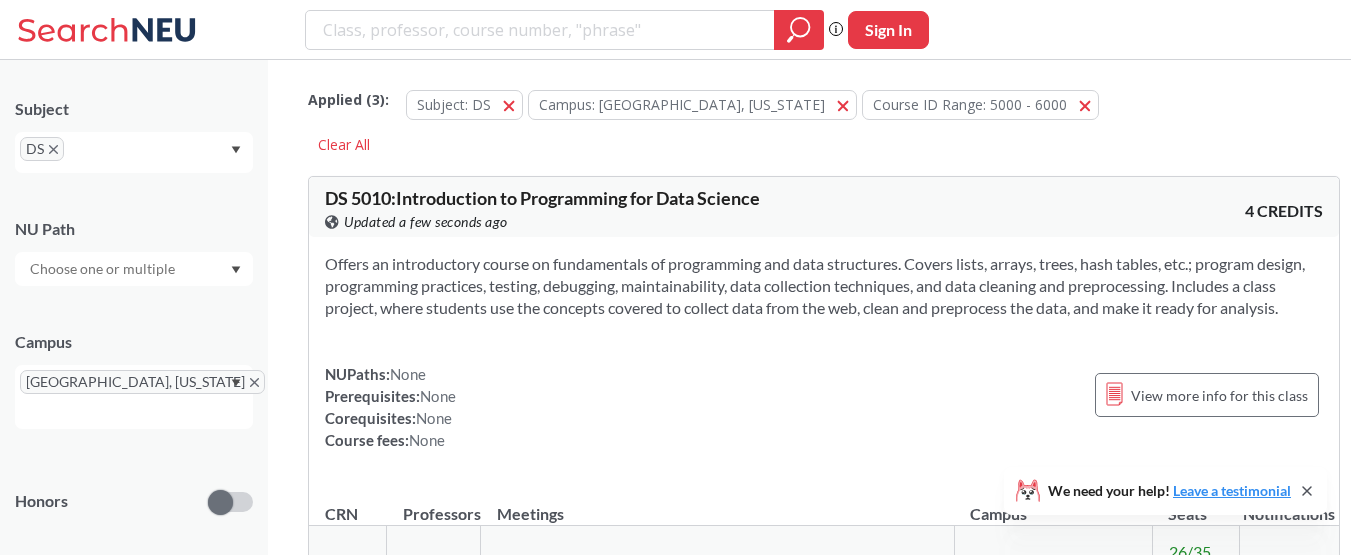 click on "Applied ( 3 ): Subject: DS DS Campus: [GEOGRAPHIC_DATA], [US_STATE] [GEOGRAPHIC_DATA], [US_STATE] Course ID Range: 5000 - 6000 5000 - 6000 Clear All DS   5010 :  Introduction to Programming for Data Science View this course on Banner. Updated a few seconds ago 4 CREDITS
Offers an introductory course on fundamentals of programming and data structures. Covers lists, arrays, trees, hash tables, etc.; program design, programming practices, testing, debugging, maintainability, data collection techniques, and data cleaning and preprocessing. Includes a class project, where students use the concepts covered to collect data from the web, clean and preprocess the data, and make it ready for analysis.
NUPaths:  None Prerequisites:  None Corequisites:  None Course fees:  None View more info for this class CRN  Professors   Meetings   Campus   Seats   Notifications  20410 View this section on Banner. TBA S M T W T F S 3:25 - 5:05 pm [PERSON_NAME][GEOGRAPHIC_DATA][PERSON_NAME] 165 [GEOGRAPHIC_DATA] 26 / 35 20/20 Waitlist Seats There are still seats remaining for this section TBA" at bounding box center [824, 1709] 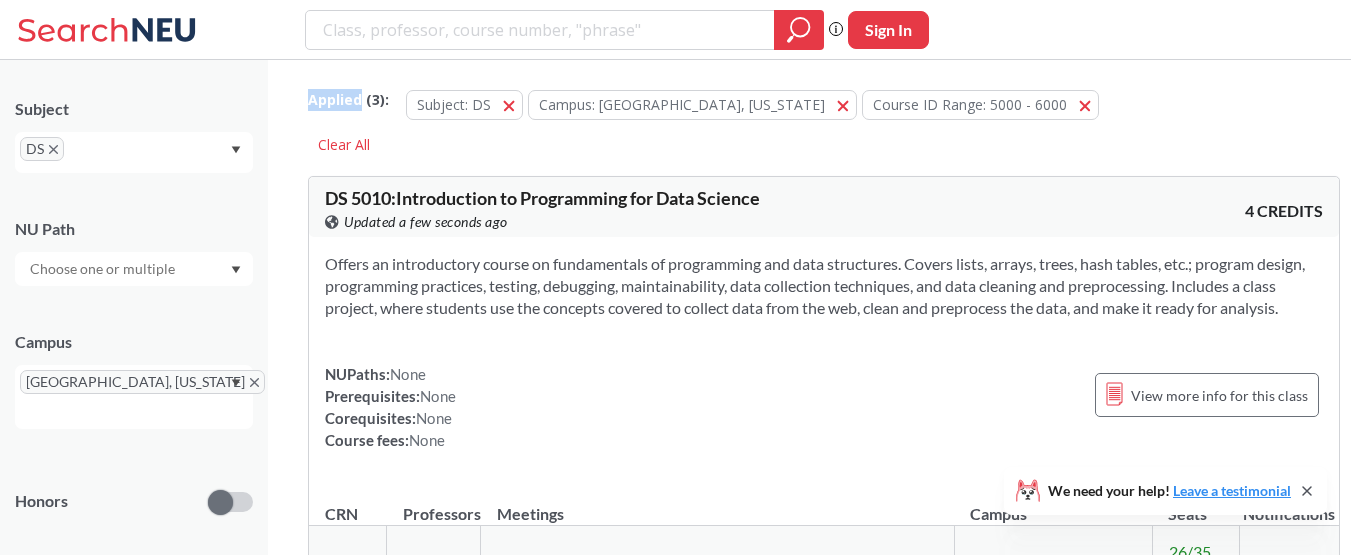 click on "Applied ( 3 ): Subject: DS DS Campus: [GEOGRAPHIC_DATA], [US_STATE] [GEOGRAPHIC_DATA], [US_STATE] Course ID Range: 5000 - 6000 5000 - 6000 Clear All DS   5010 :  Introduction to Programming for Data Science View this course on Banner. Updated a few seconds ago 4 CREDITS
Offers an introductory course on fundamentals of programming and data structures. Covers lists, arrays, trees, hash tables, etc.; program design, programming practices, testing, debugging, maintainability, data collection techniques, and data cleaning and preprocessing. Includes a class project, where students use the concepts covered to collect data from the web, clean and preprocess the data, and make it ready for analysis.
NUPaths:  None Prerequisites:  None Corequisites:  None Course fees:  None View more info for this class CRN  Professors   Meetings   Campus   Seats   Notifications  20410 View this section on Banner. TBA S M T W T F S 3:25 - 5:05 pm [PERSON_NAME][GEOGRAPHIC_DATA][PERSON_NAME] 165 [GEOGRAPHIC_DATA] 26 / 35 20/20 Waitlist Seats There are still seats remaining for this section TBA" at bounding box center [824, 1709] 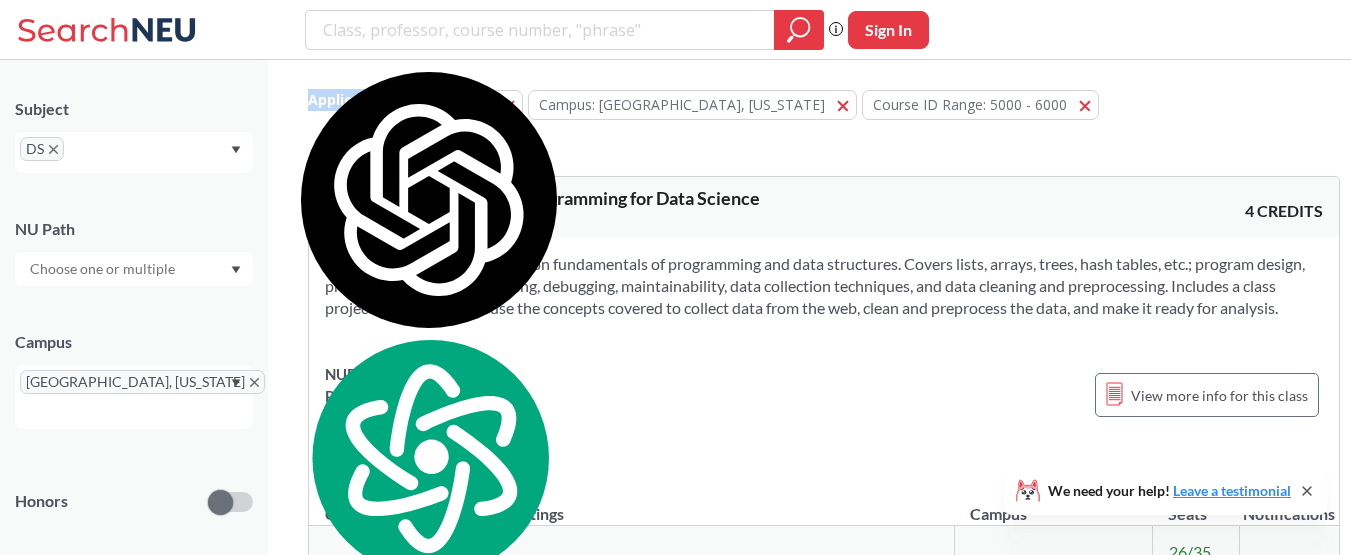drag, startPoint x: 291, startPoint y: 62, endPoint x: 273, endPoint y: 68, distance: 18.973665 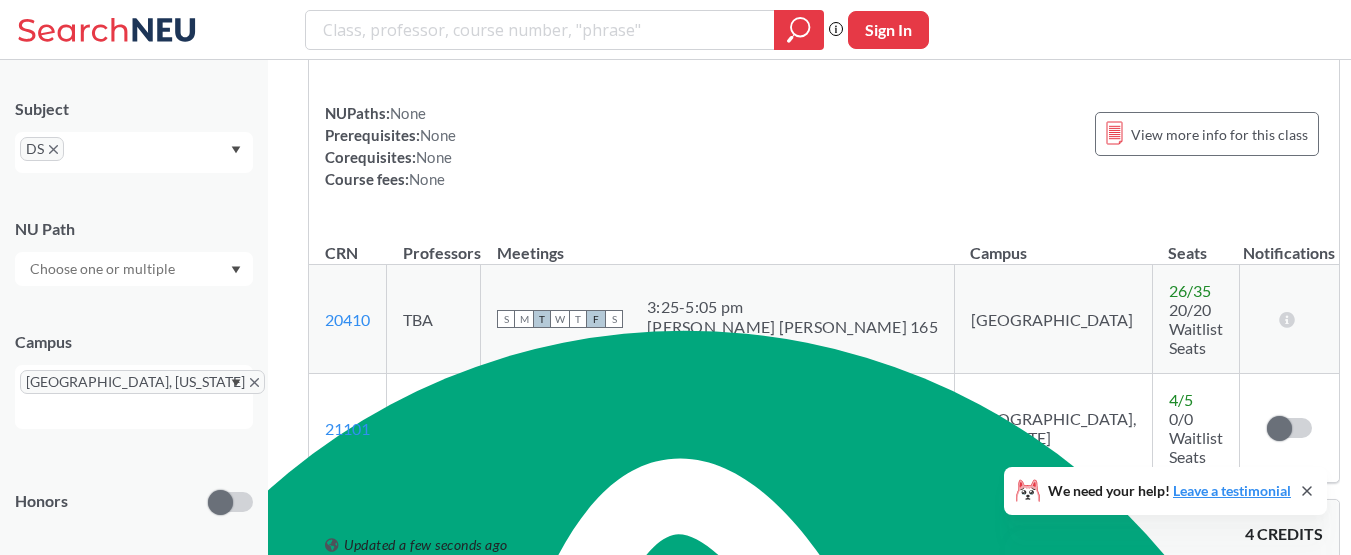 scroll, scrollTop: 280, scrollLeft: 0, axis: vertical 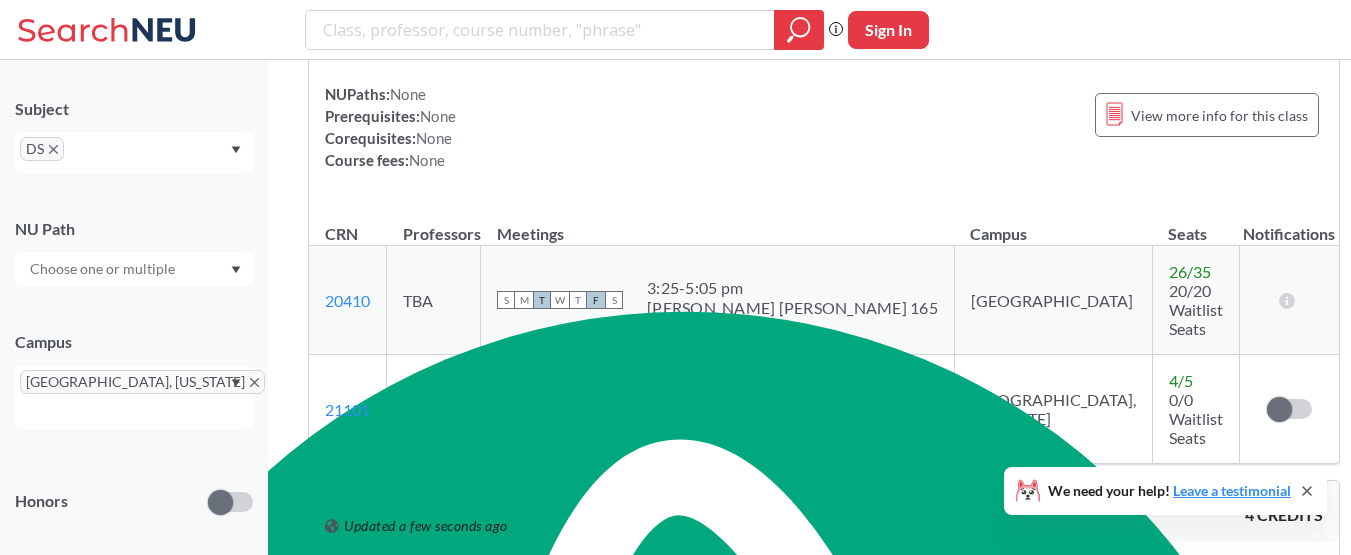 click on "0/0 Waitlist Seats" at bounding box center (1196, 418) 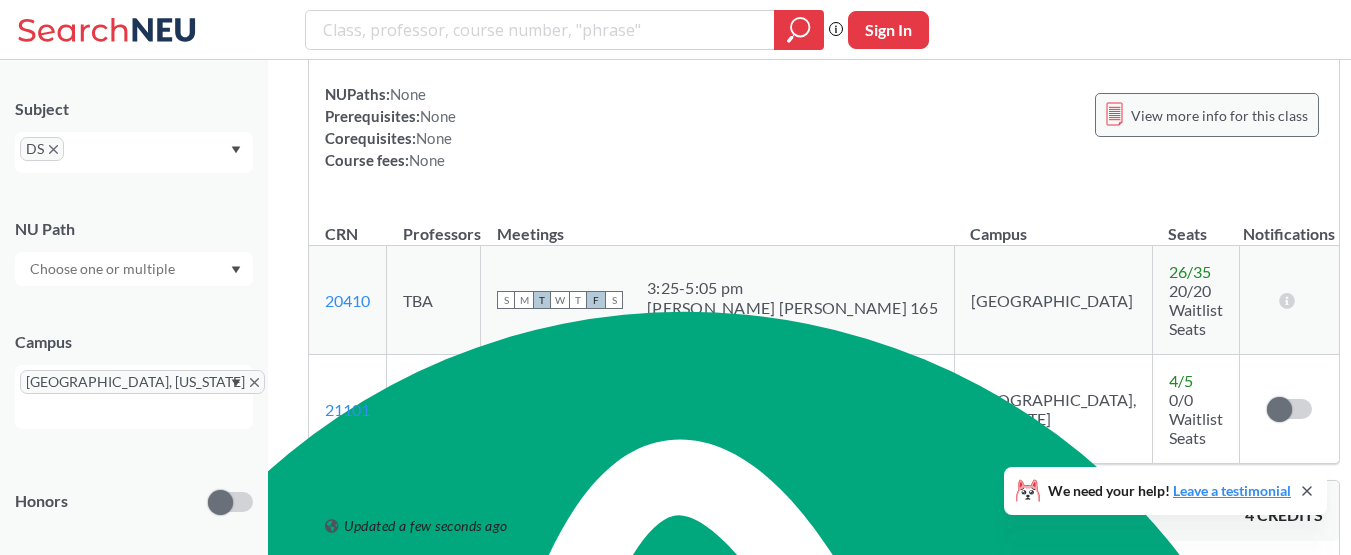 click on "View more info for this class" at bounding box center [1219, 115] 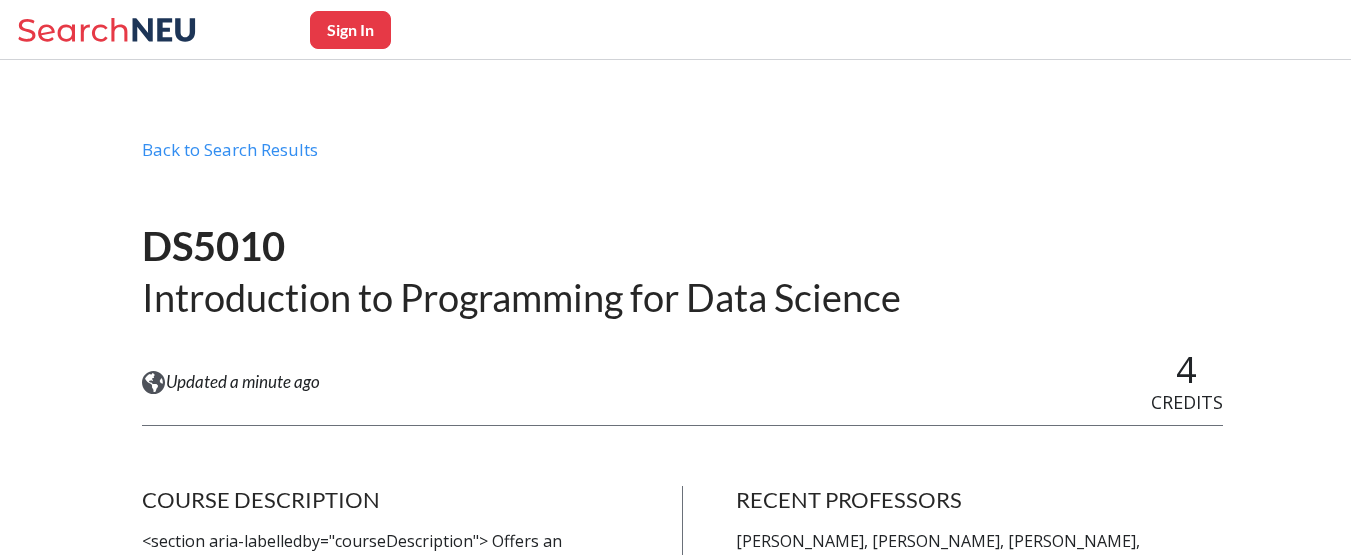 scroll, scrollTop: 0, scrollLeft: 0, axis: both 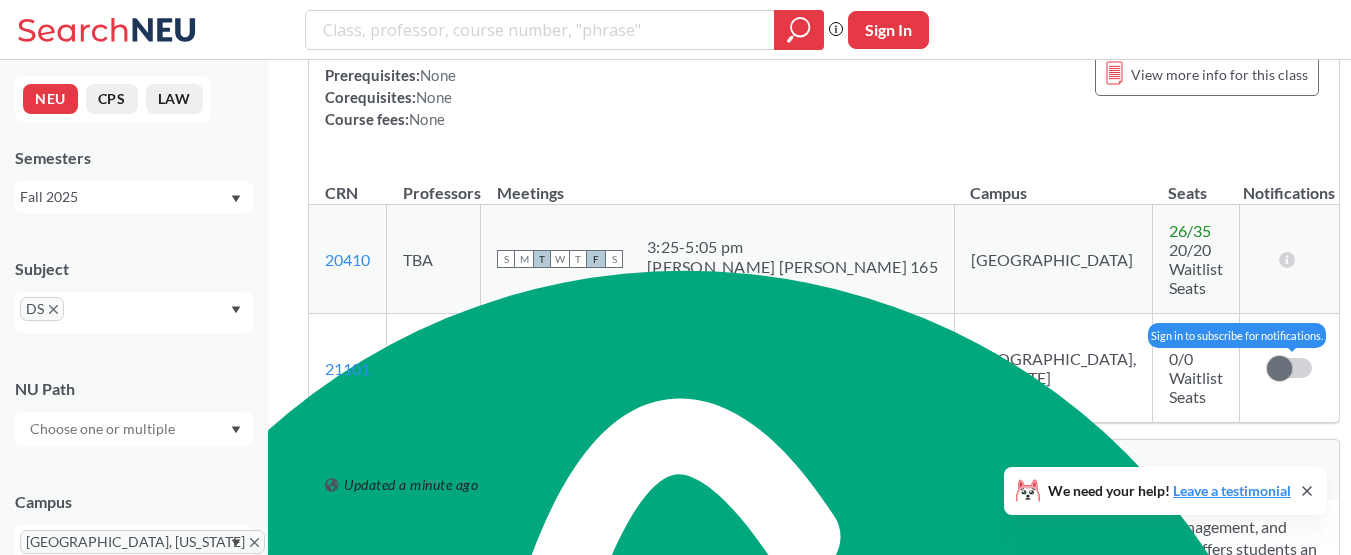click at bounding box center [1279, 368] 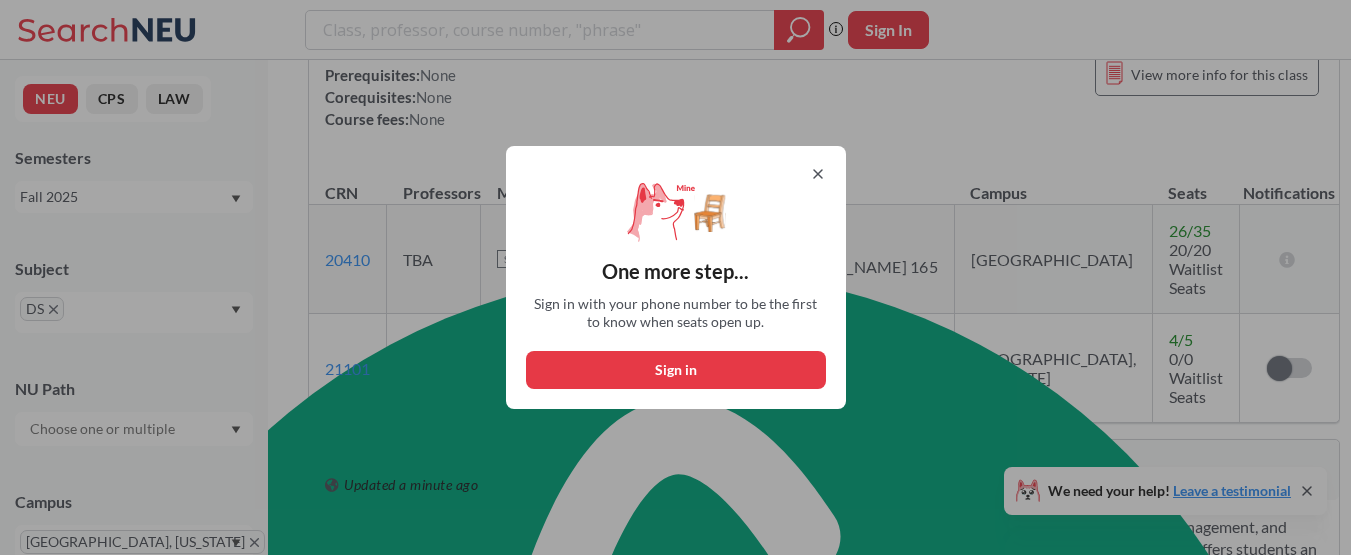 click on "Sign in" at bounding box center [676, 370] 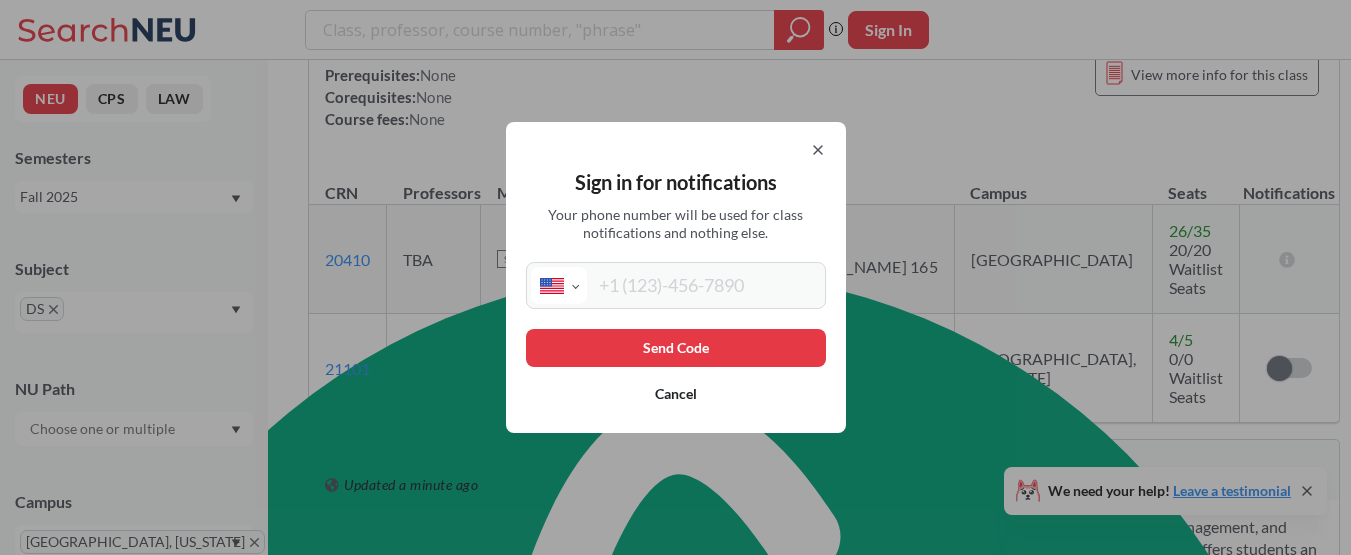 click at bounding box center (704, 285) 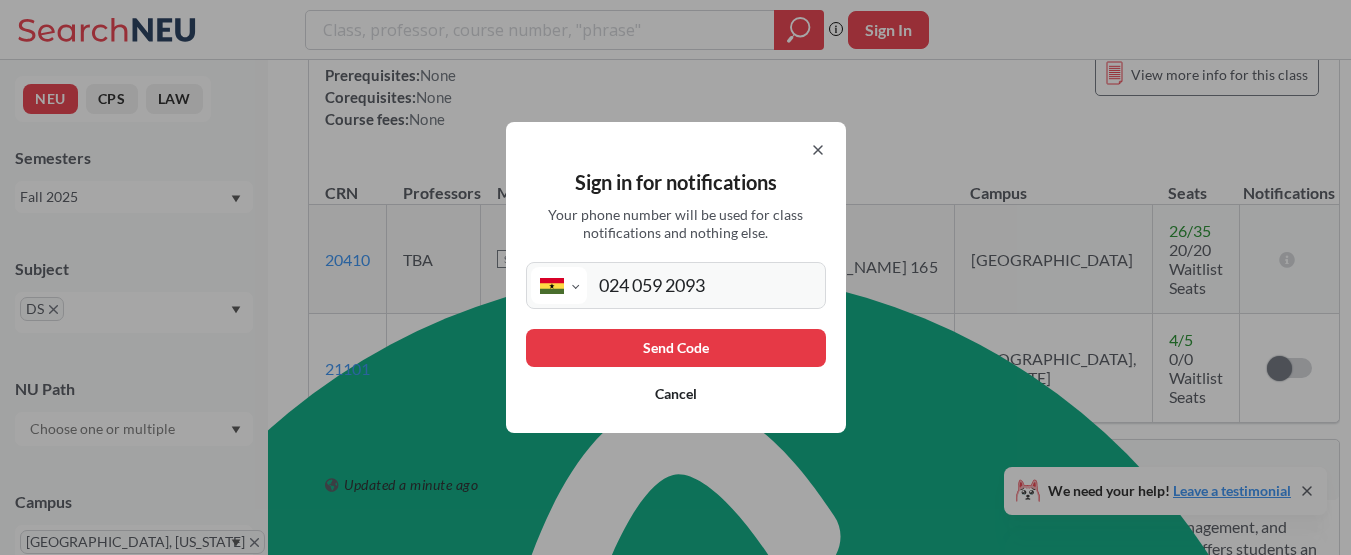 type on "024 059 2093" 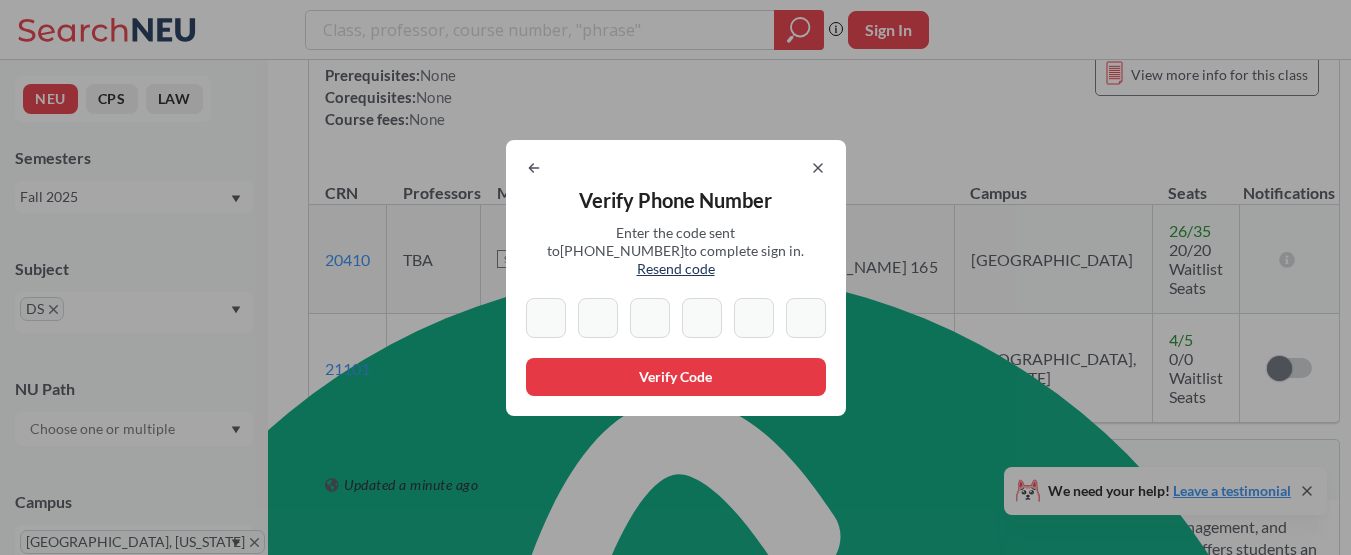type on "2" 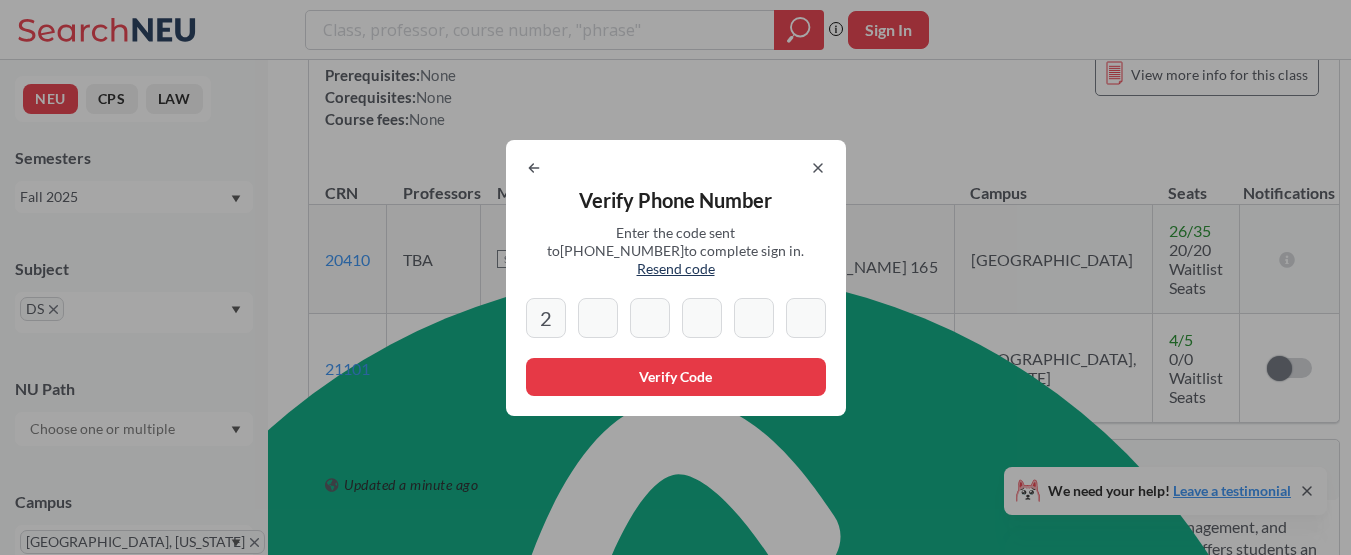 type on "8" 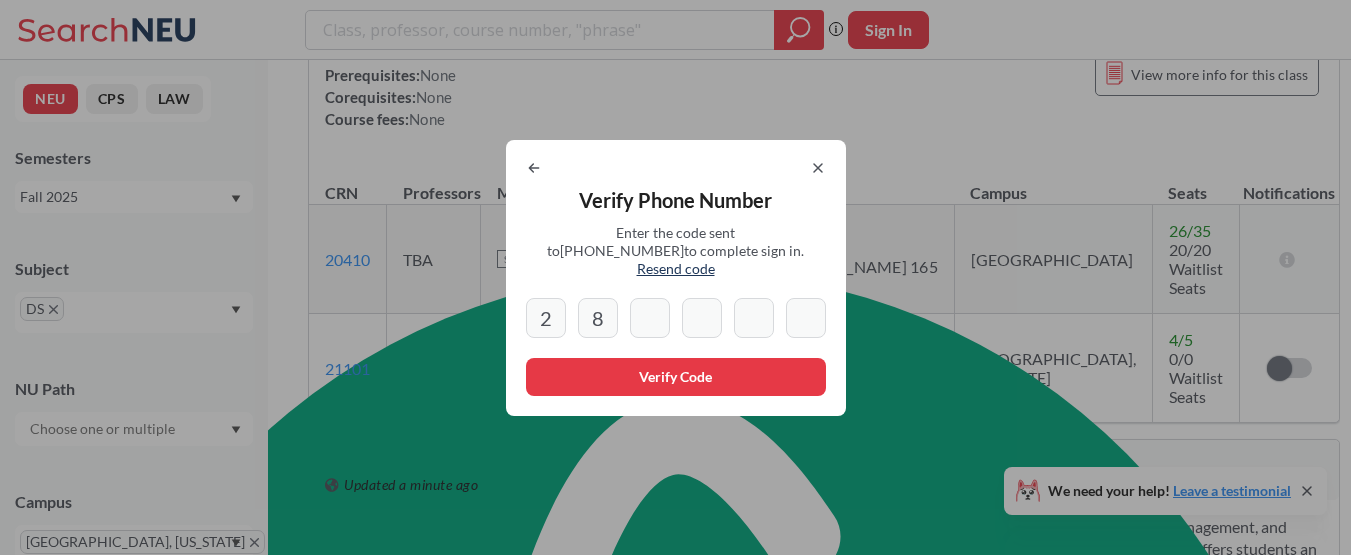 type on "2" 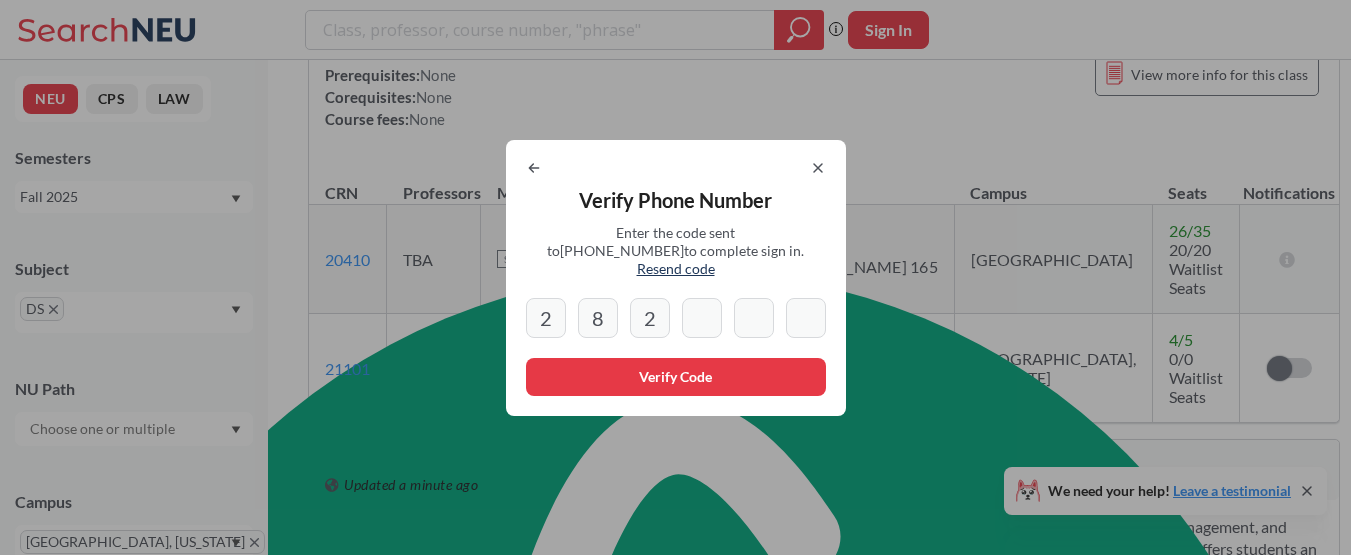 type on "3" 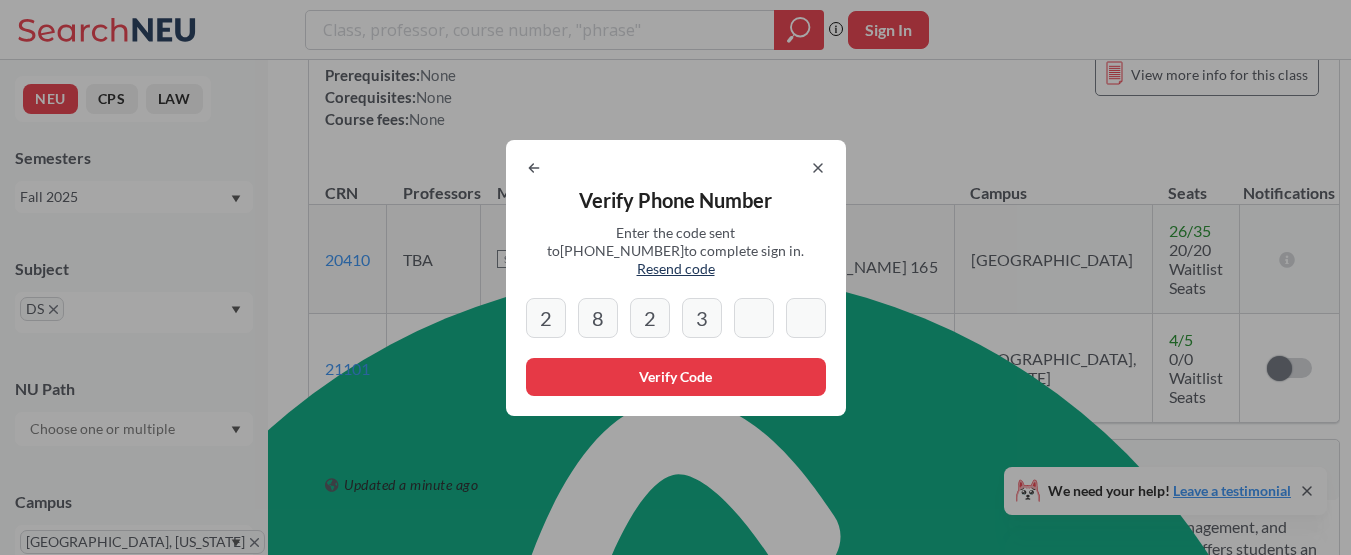 type on "2" 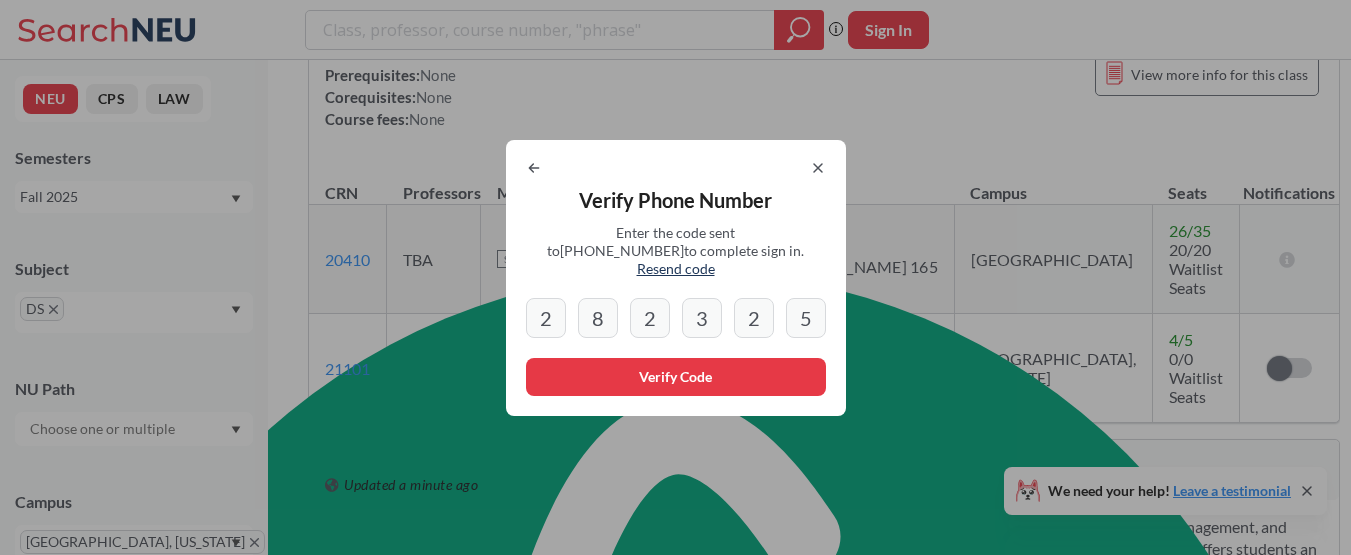 type on "5" 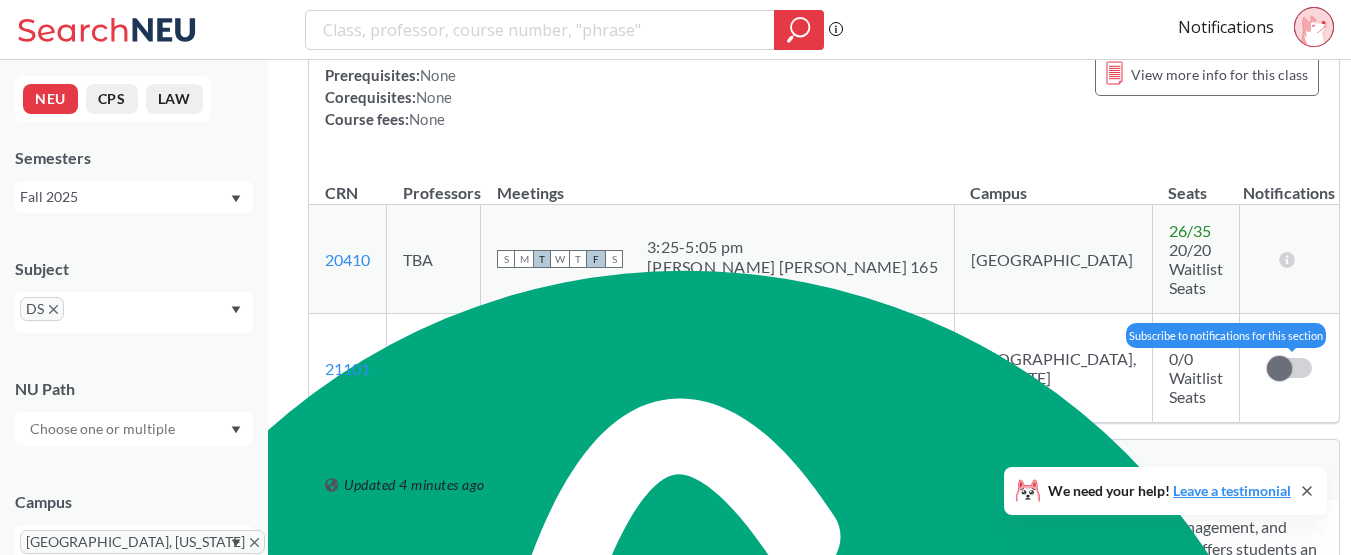 click at bounding box center (1279, 368) 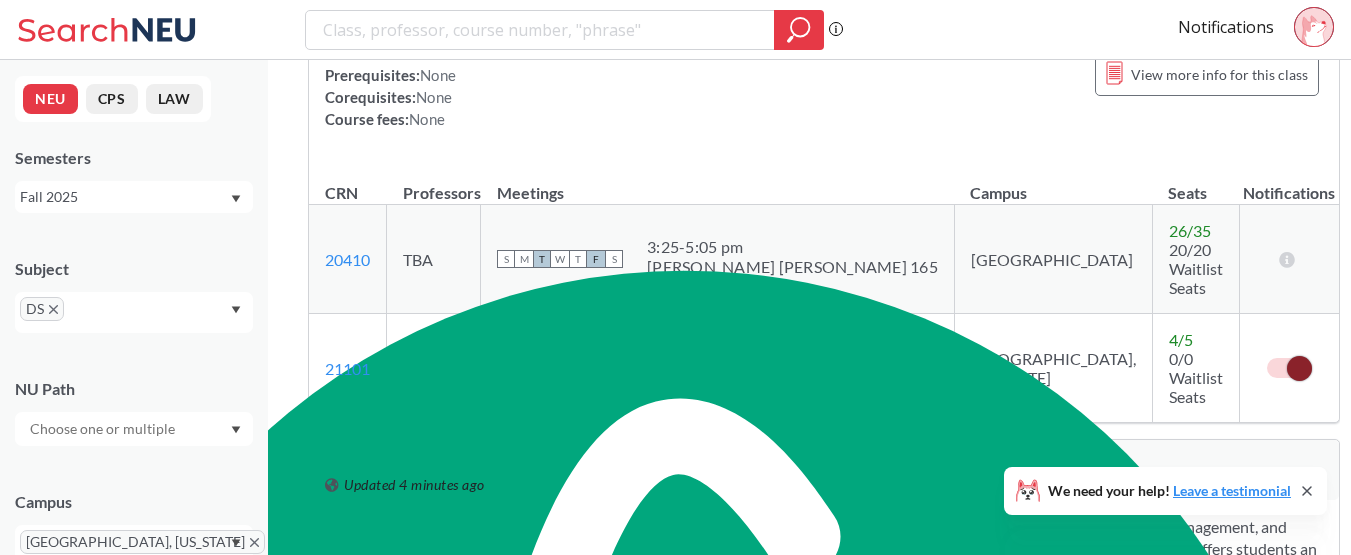 click on "0/0 Waitlist Seats" at bounding box center (1196, 377) 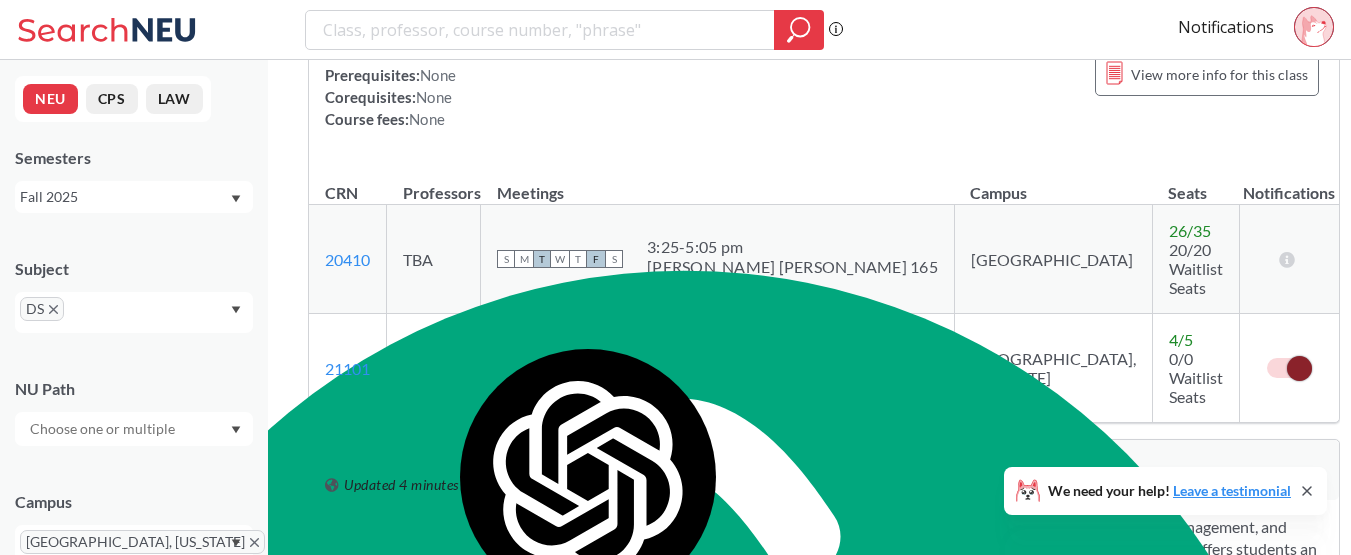 click on "TBA" at bounding box center [434, 368] 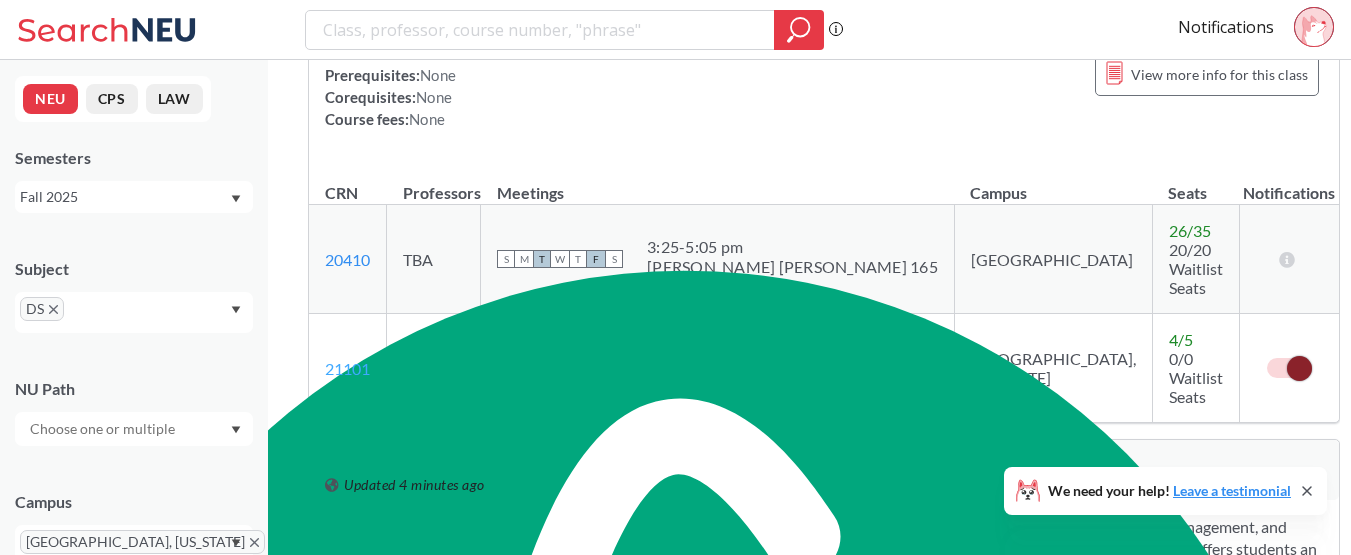click on "21101" at bounding box center [347, 368] 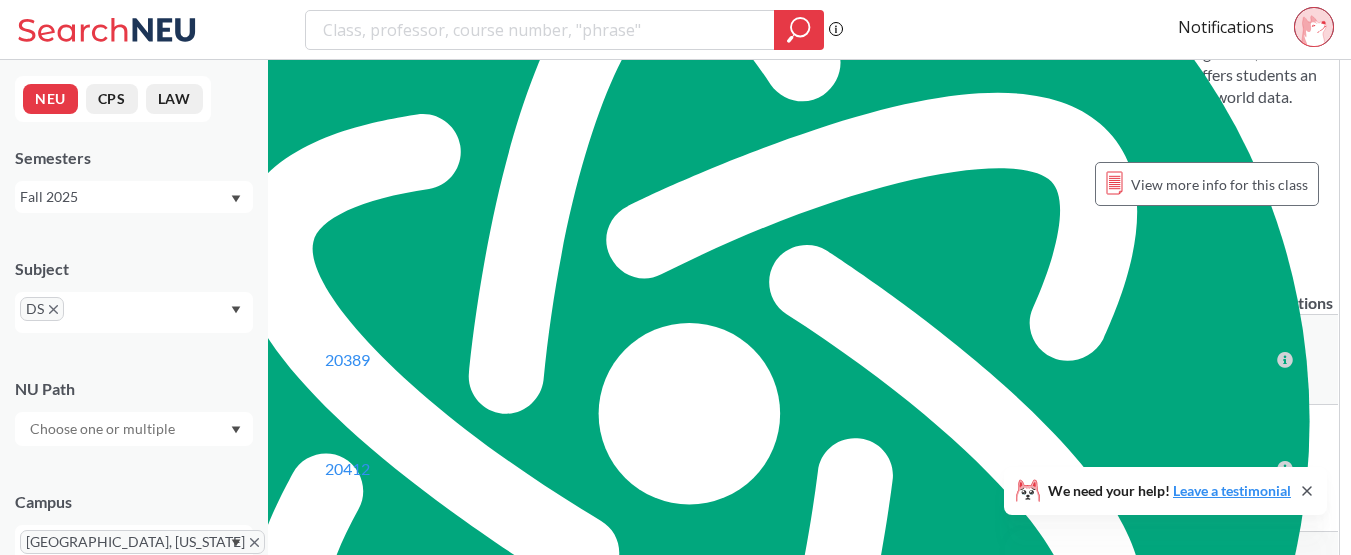 scroll, scrollTop: 841, scrollLeft: 0, axis: vertical 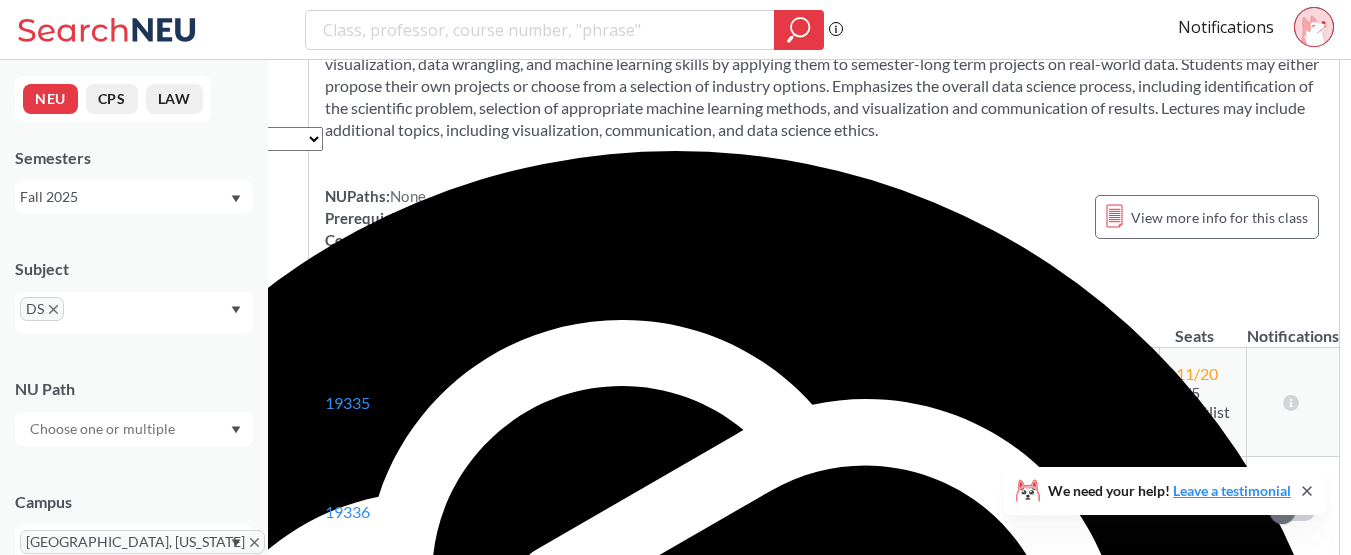 click on "5/5 Waitlist Seats" at bounding box center [1203, 411] 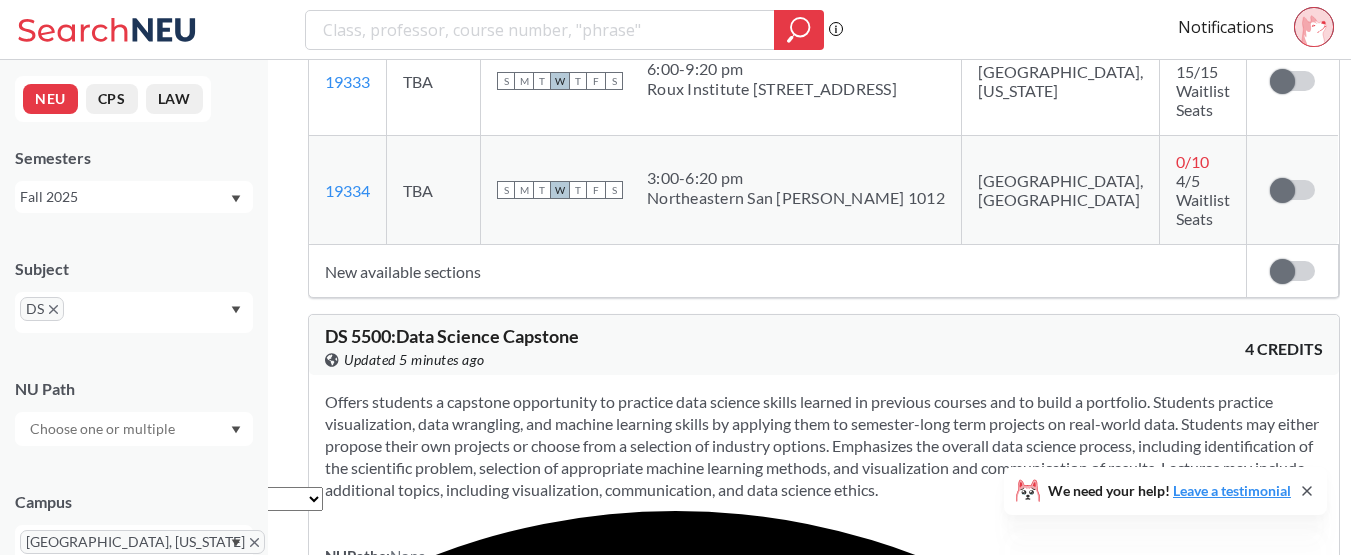 scroll, scrollTop: 1961, scrollLeft: 0, axis: vertical 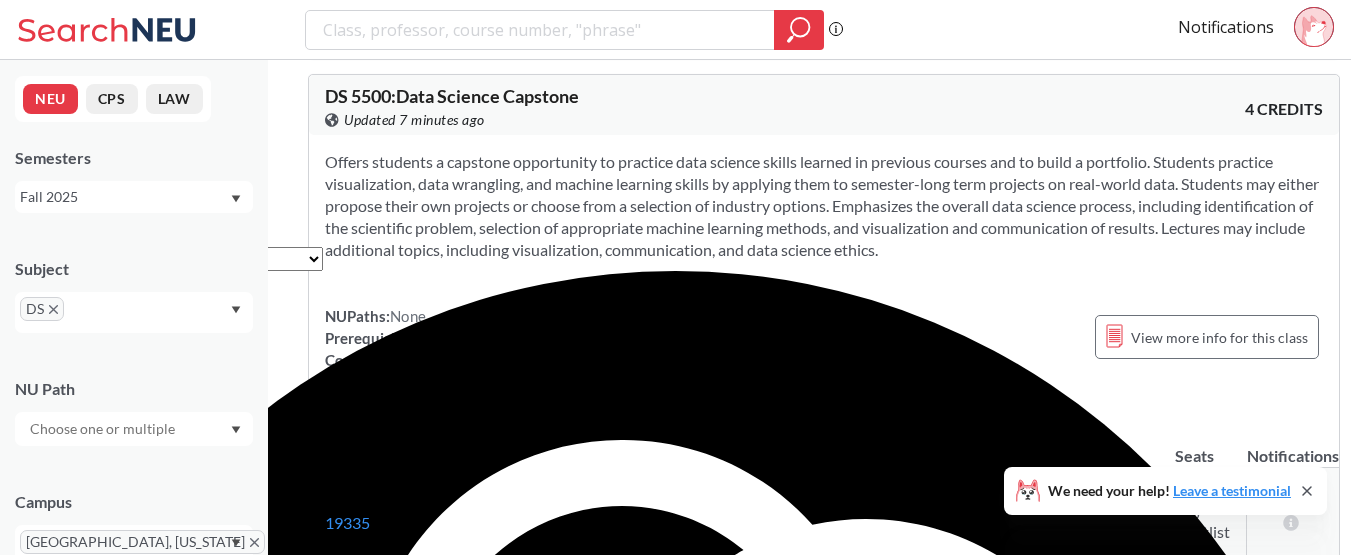 click on "NUPaths:  None Prerequisites:  ( CS 5800  or  EECE 7205 )  and  DS 5110  and  DS 5220  and  DS 5230 Corequisites:  None Course fees:  None View more info for this class" at bounding box center (824, 349) 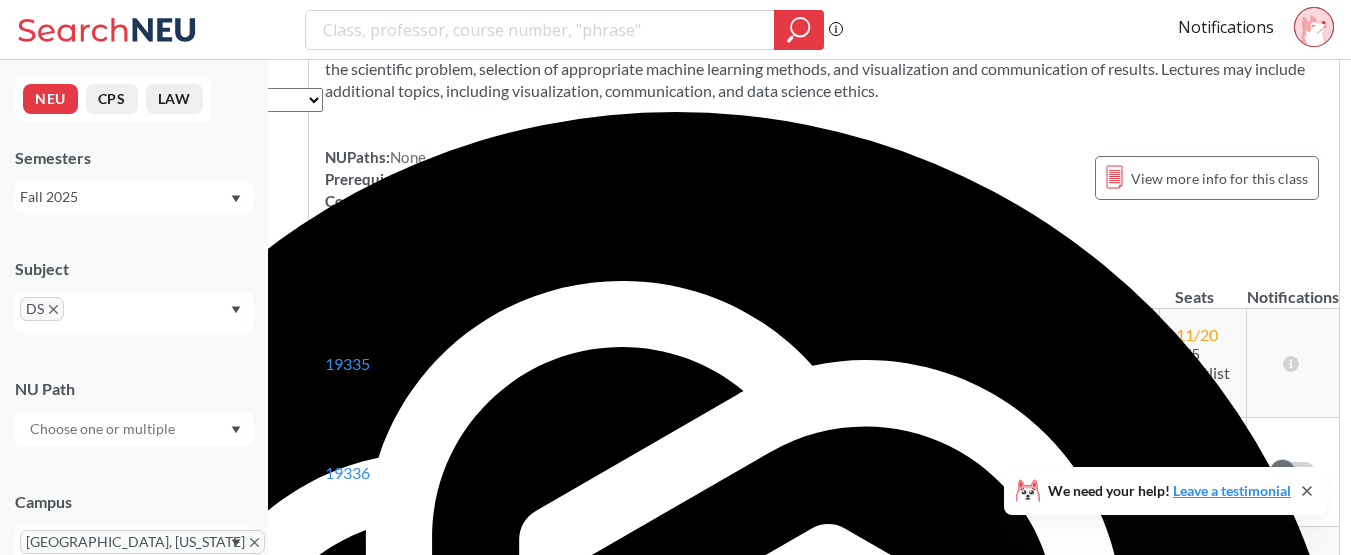 scroll, scrollTop: 2360, scrollLeft: 0, axis: vertical 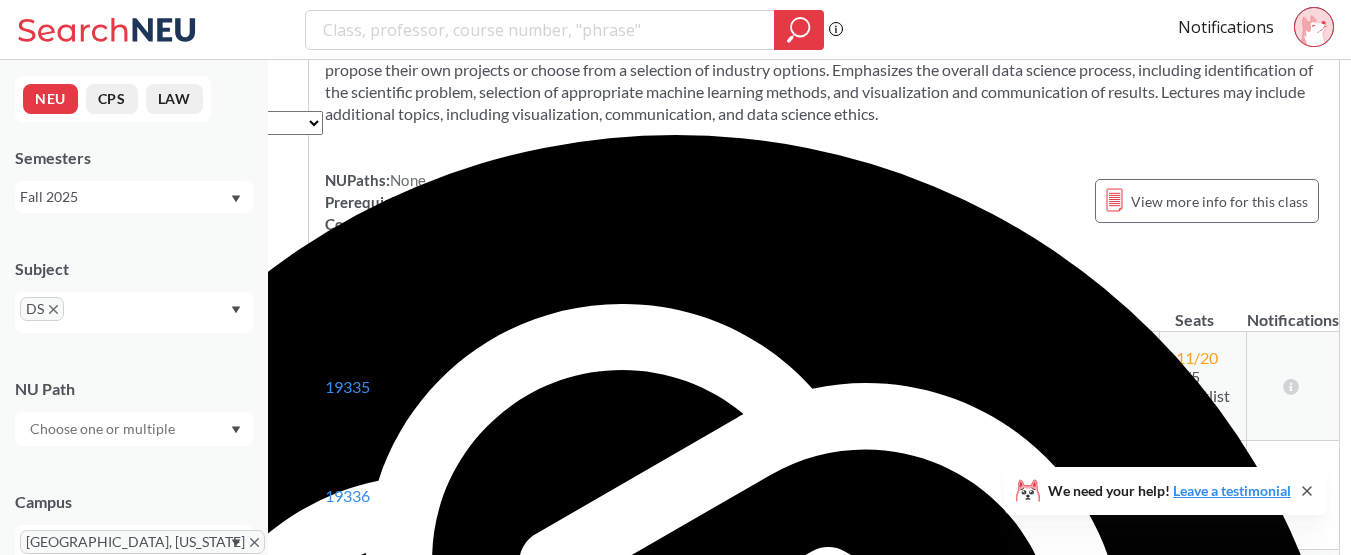 click on "CS 5800" at bounding box center (454, 202) 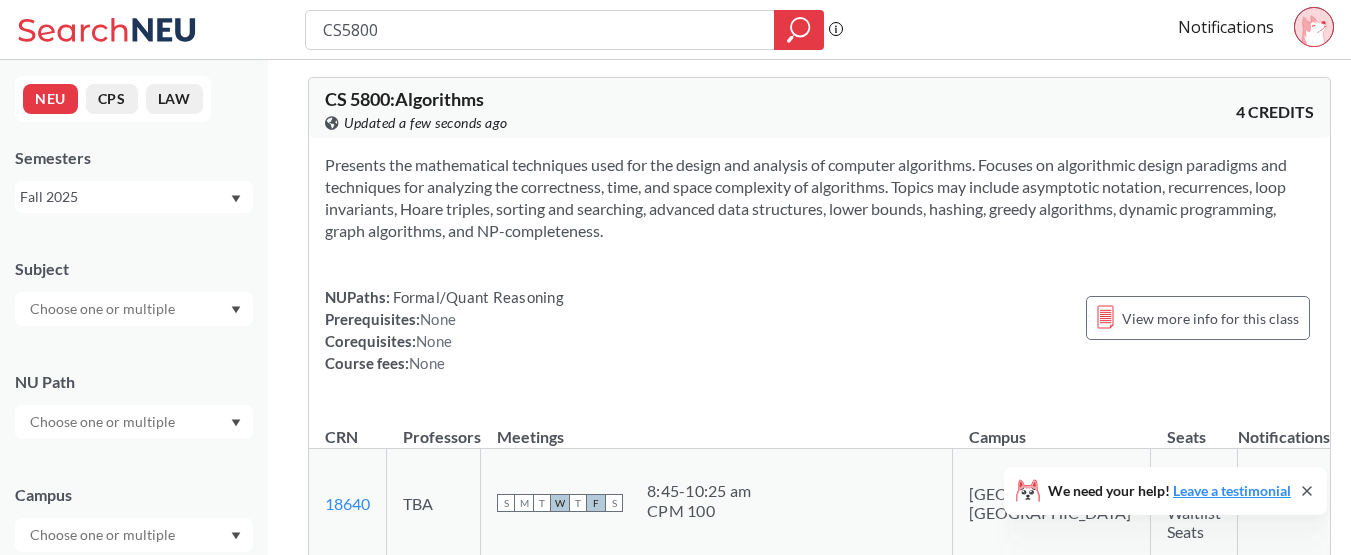 scroll, scrollTop: 0, scrollLeft: 0, axis: both 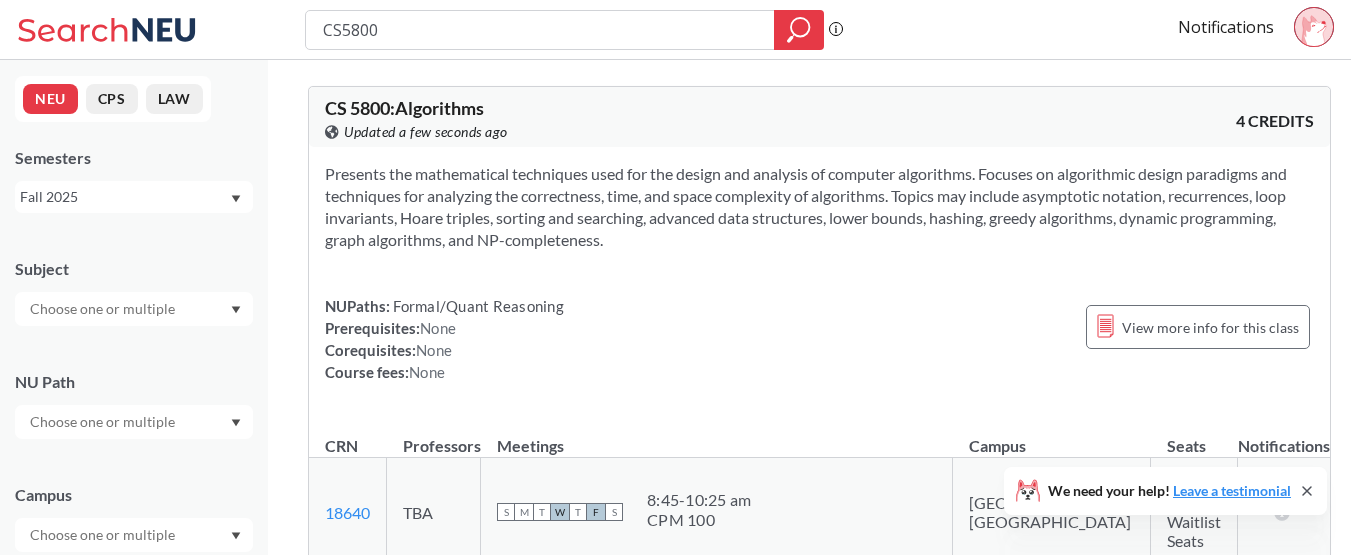 type 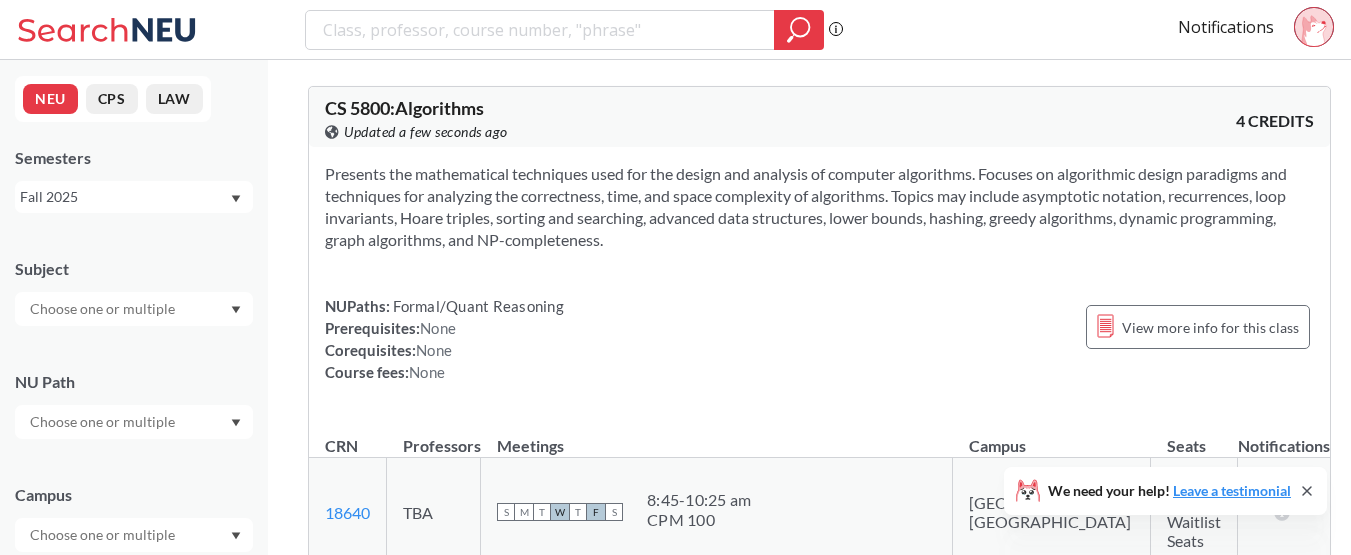 scroll, scrollTop: 2377, scrollLeft: 0, axis: vertical 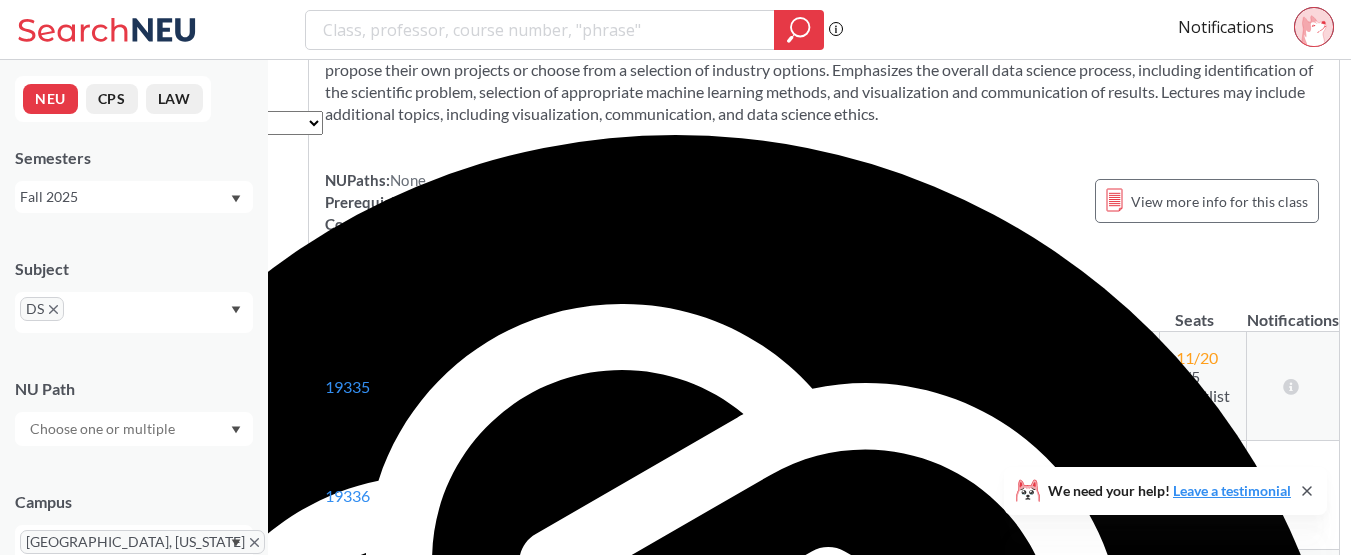 click on "DS 5110" at bounding box center [638, 202] 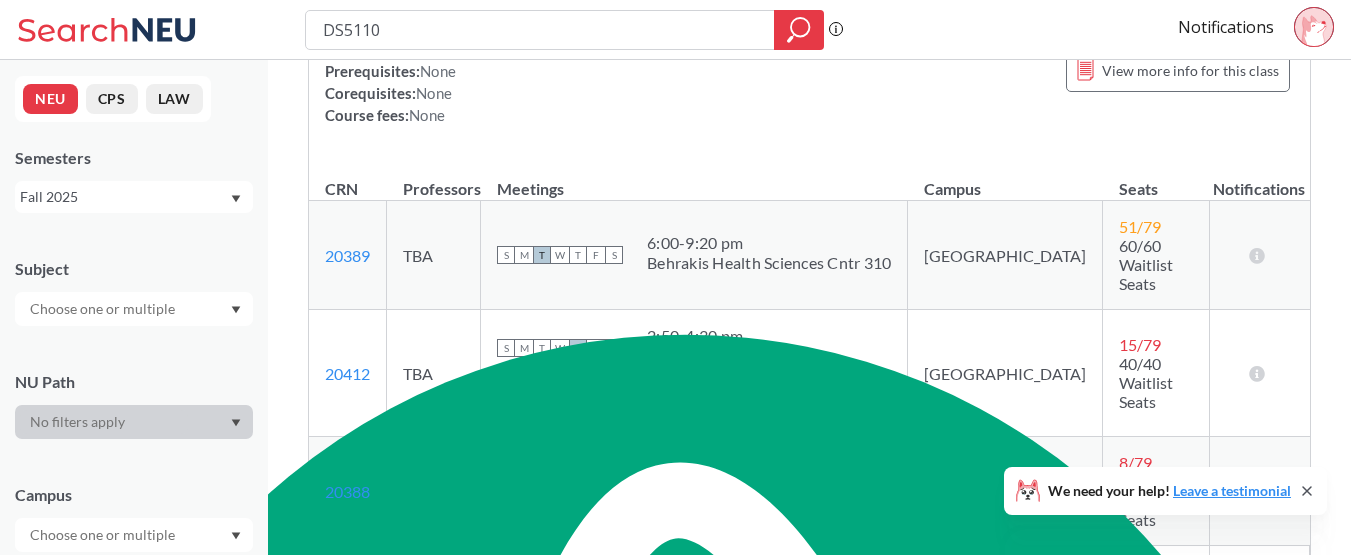 scroll, scrollTop: 238, scrollLeft: 0, axis: vertical 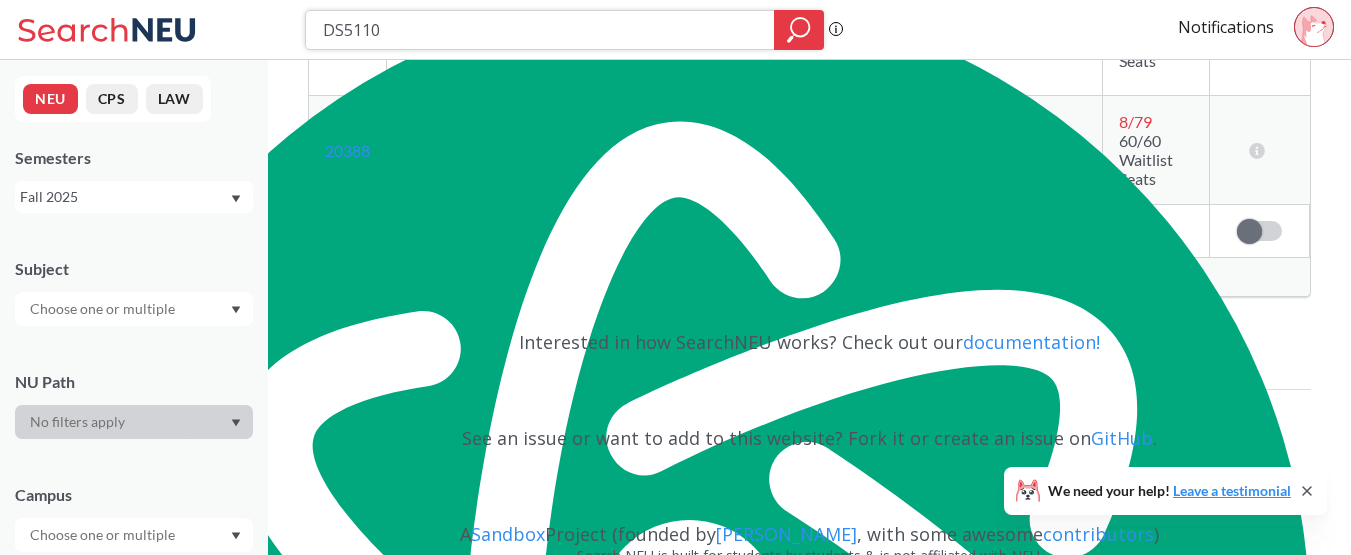 type 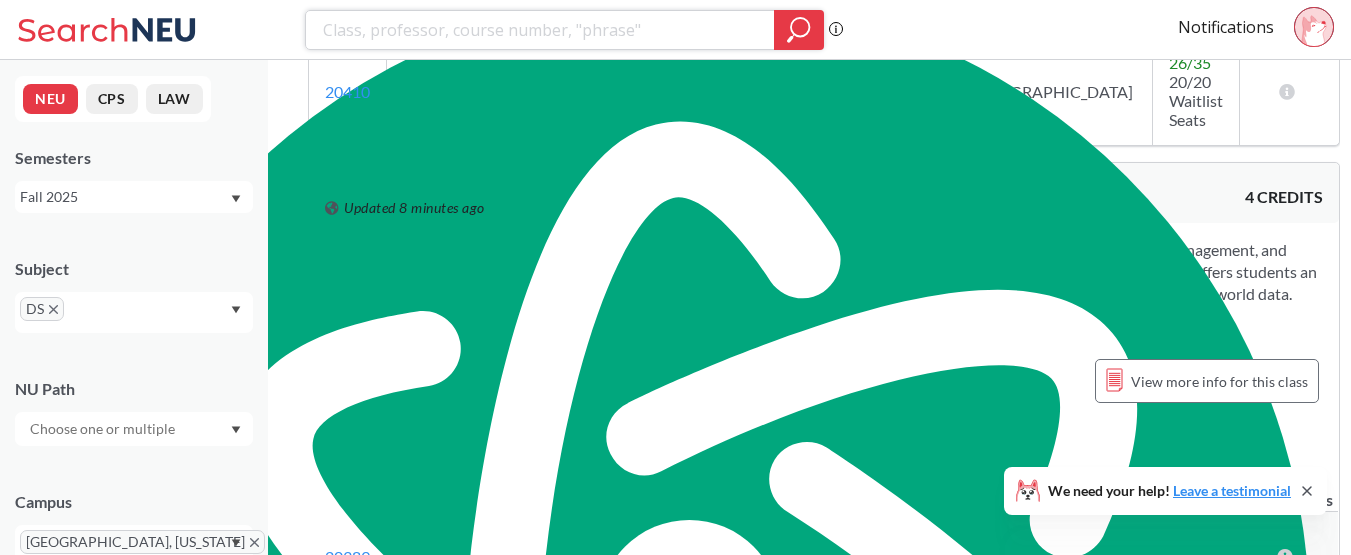 scroll, scrollTop: 2377, scrollLeft: 0, axis: vertical 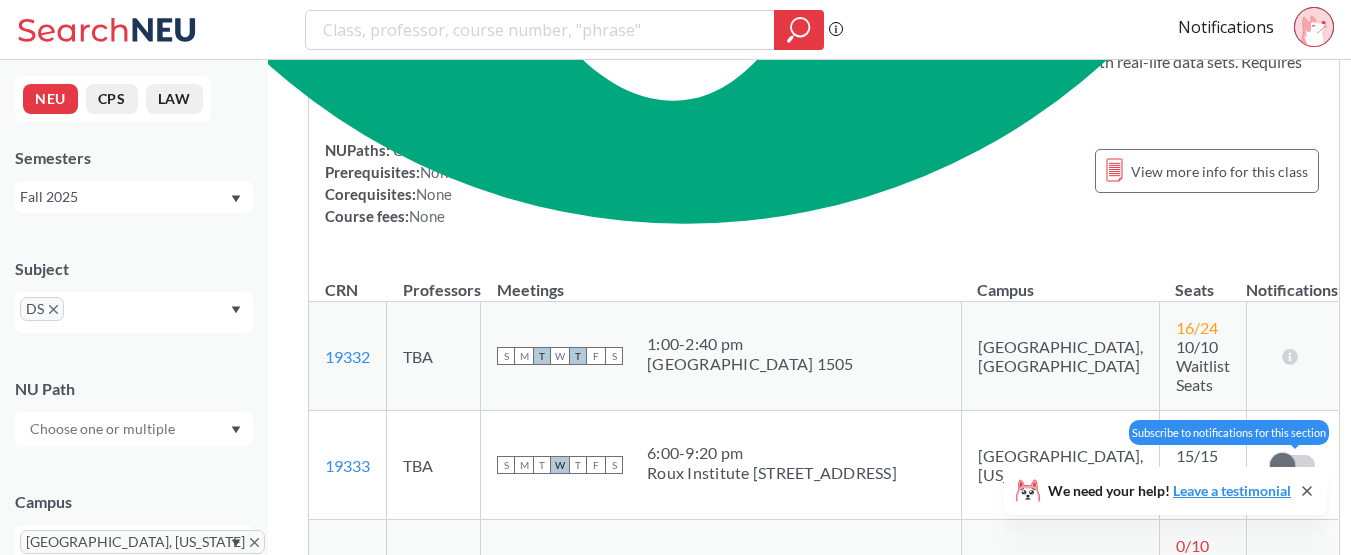 click at bounding box center [1282, 465] 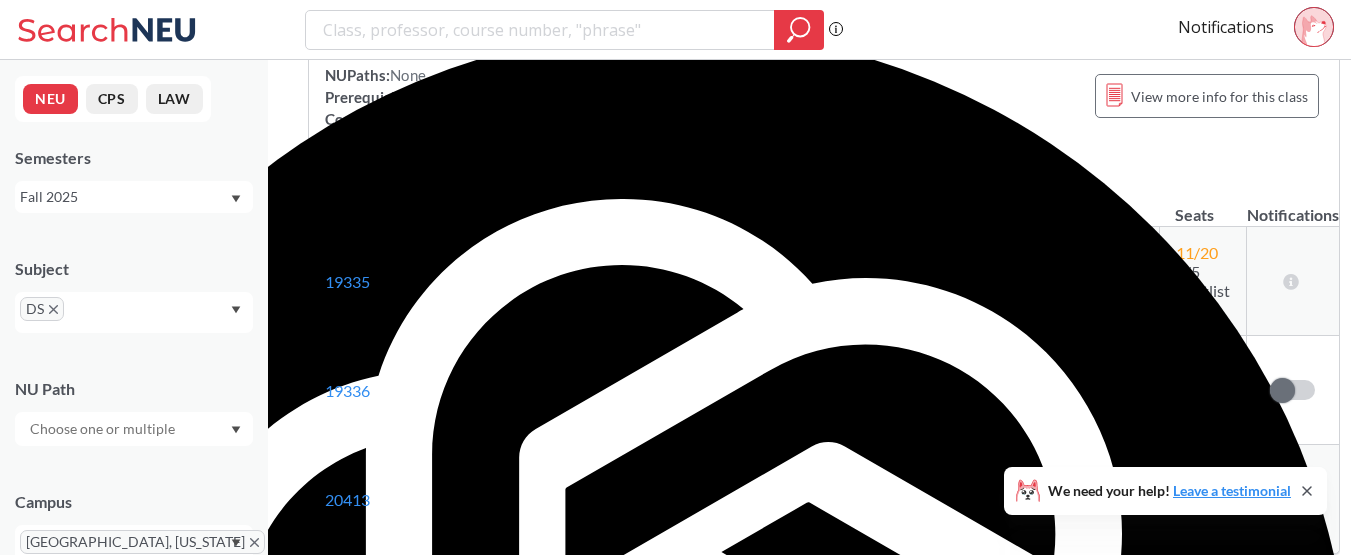 scroll, scrollTop: 2457, scrollLeft: 0, axis: vertical 